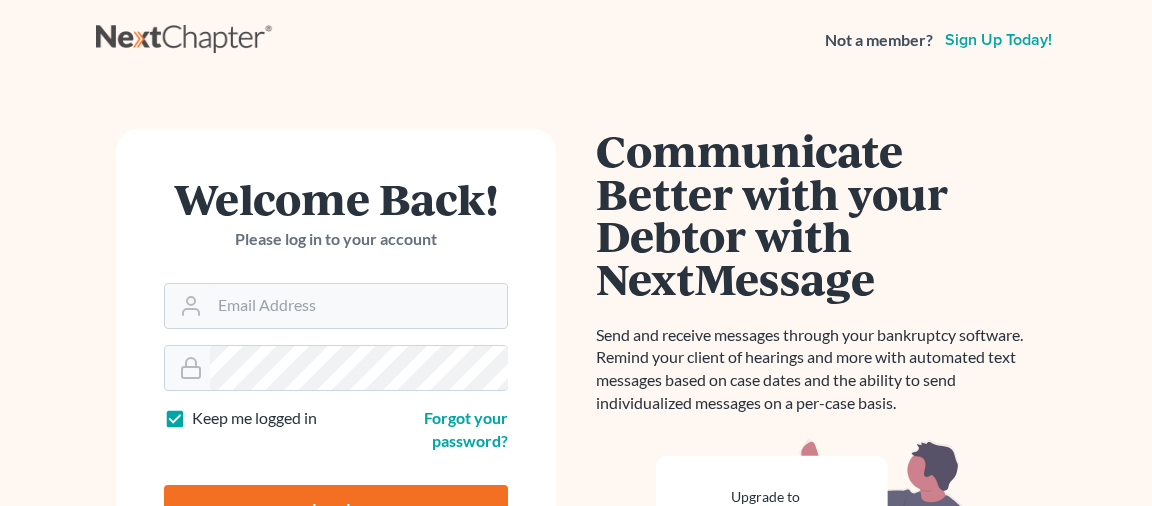 scroll, scrollTop: 0, scrollLeft: 0, axis: both 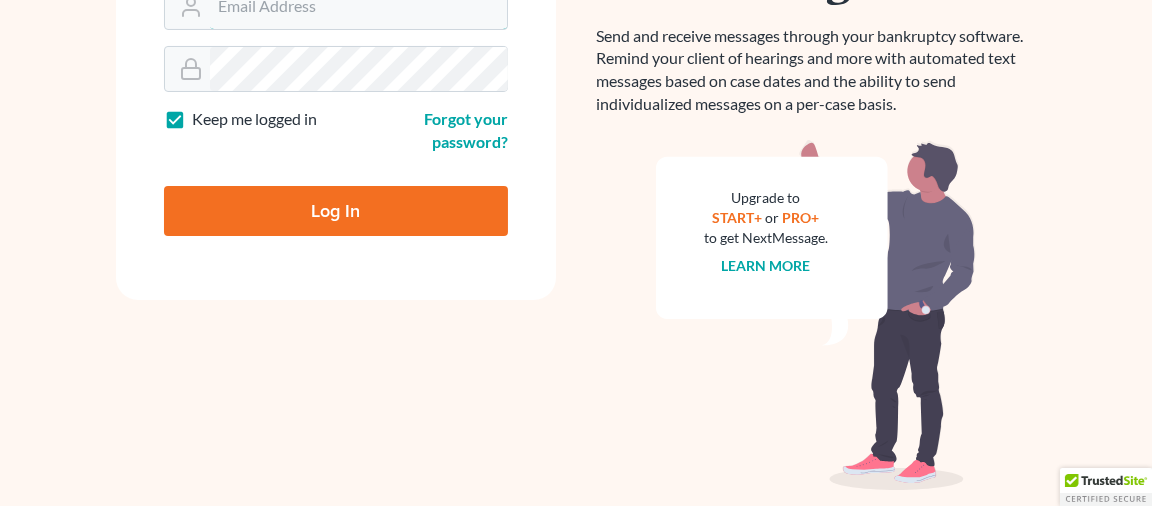 type on "[USERNAME]@[DOMAIN]" 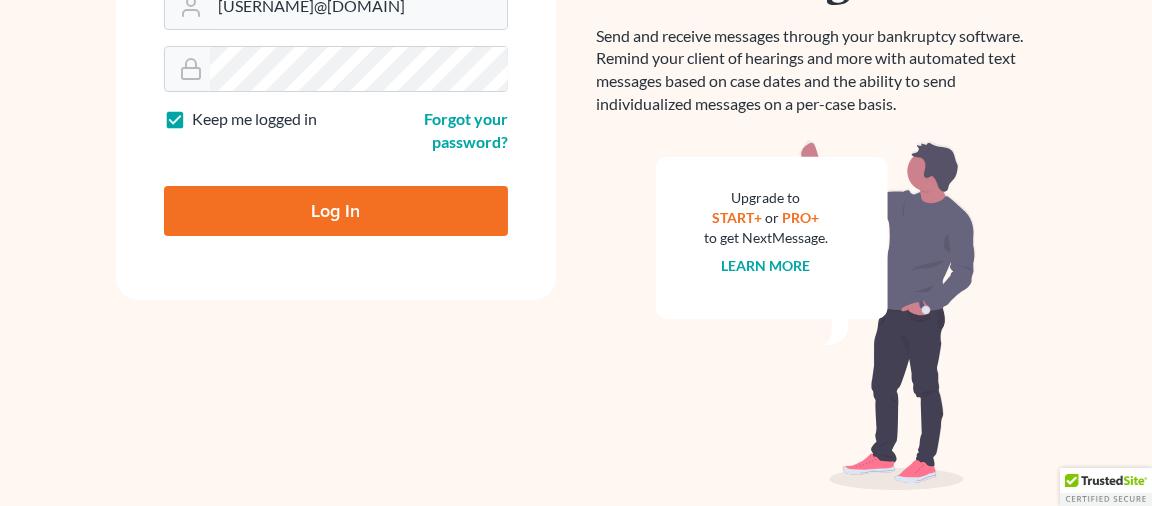 click on "Log In" at bounding box center [336, 211] 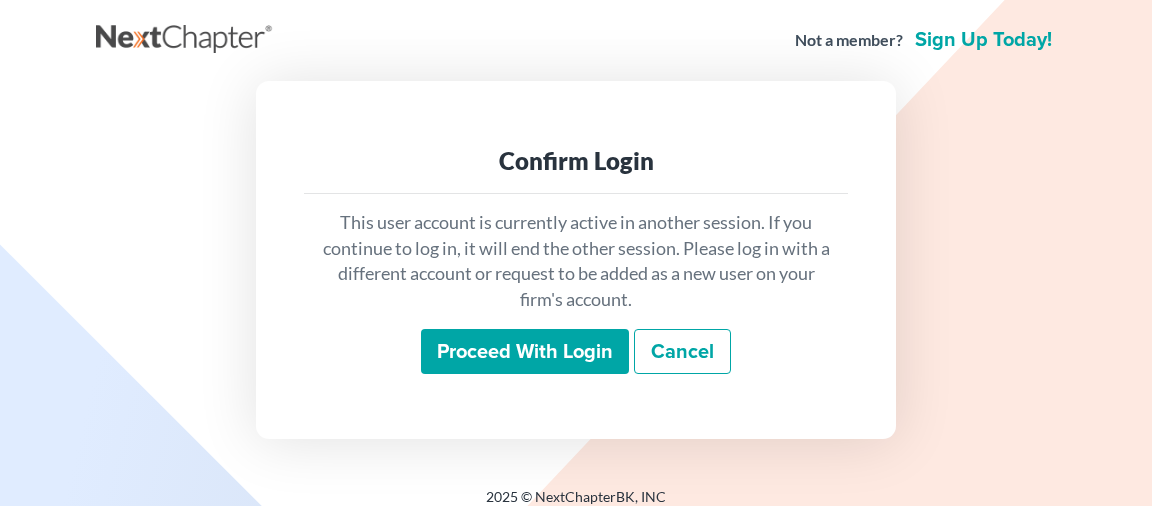 scroll, scrollTop: 0, scrollLeft: 0, axis: both 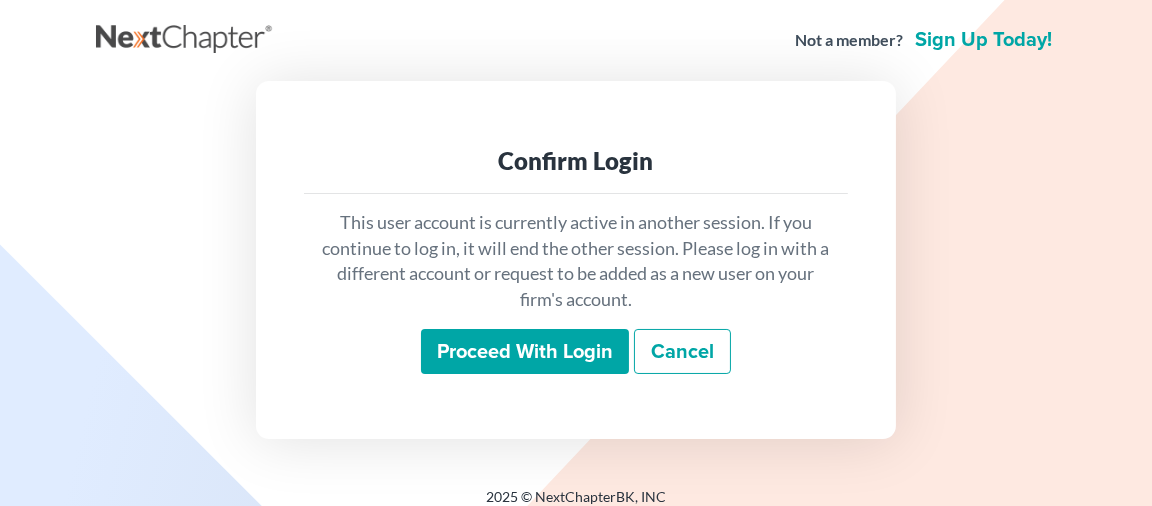 click on "Proceed with login" at bounding box center [525, 352] 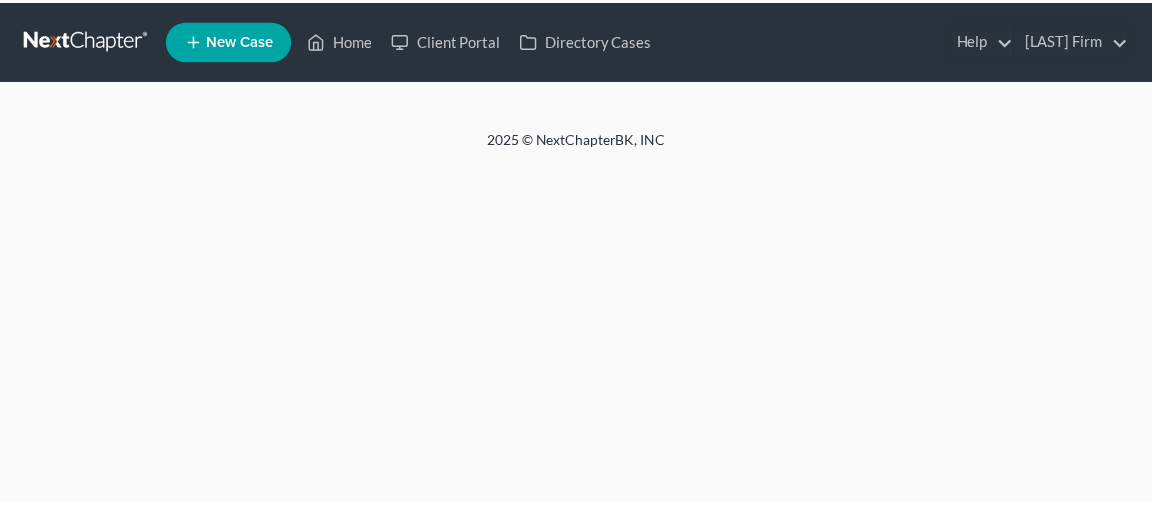 scroll, scrollTop: 0, scrollLeft: 0, axis: both 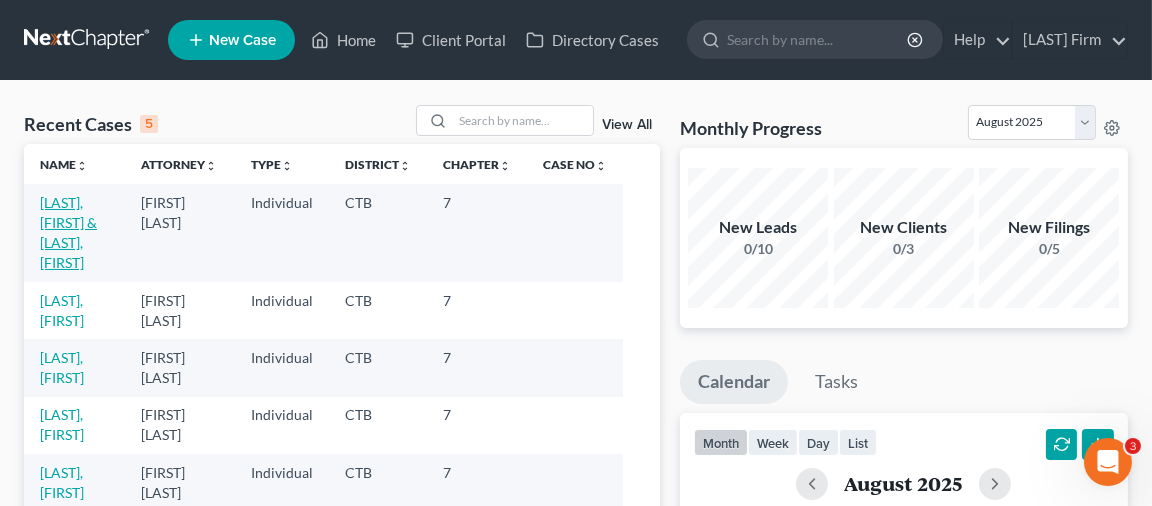 click on "[LAST], [FIRST] & [LAST], [FIRST]" at bounding box center (68, 232) 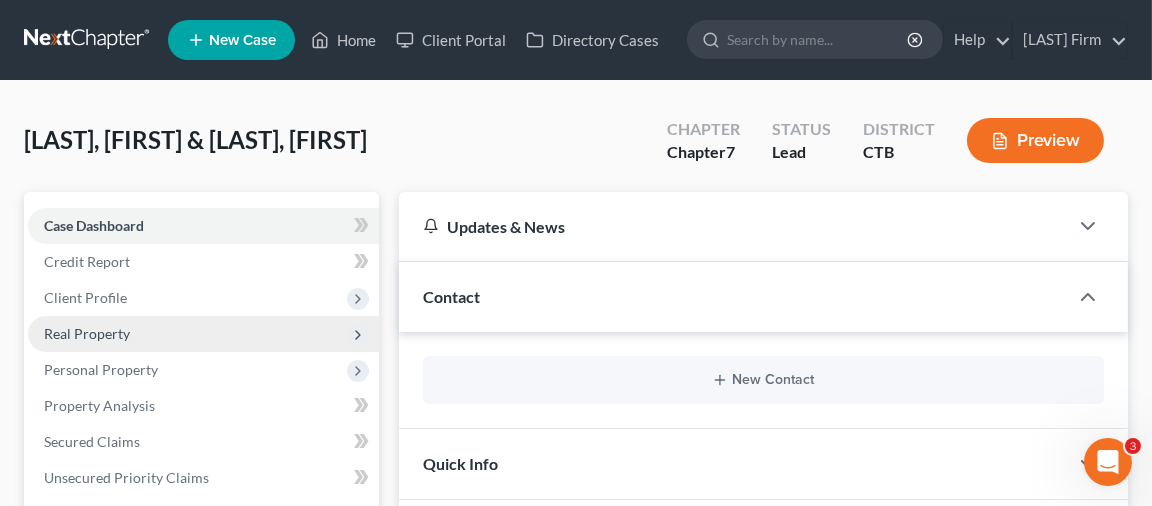 click on "Real Property" at bounding box center [87, 333] 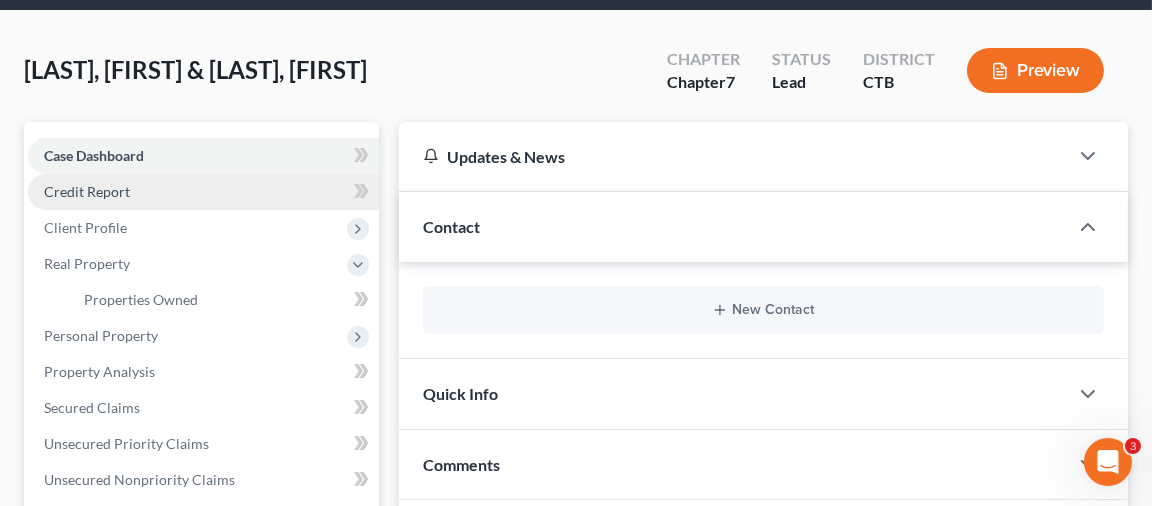 scroll, scrollTop: 99, scrollLeft: 0, axis: vertical 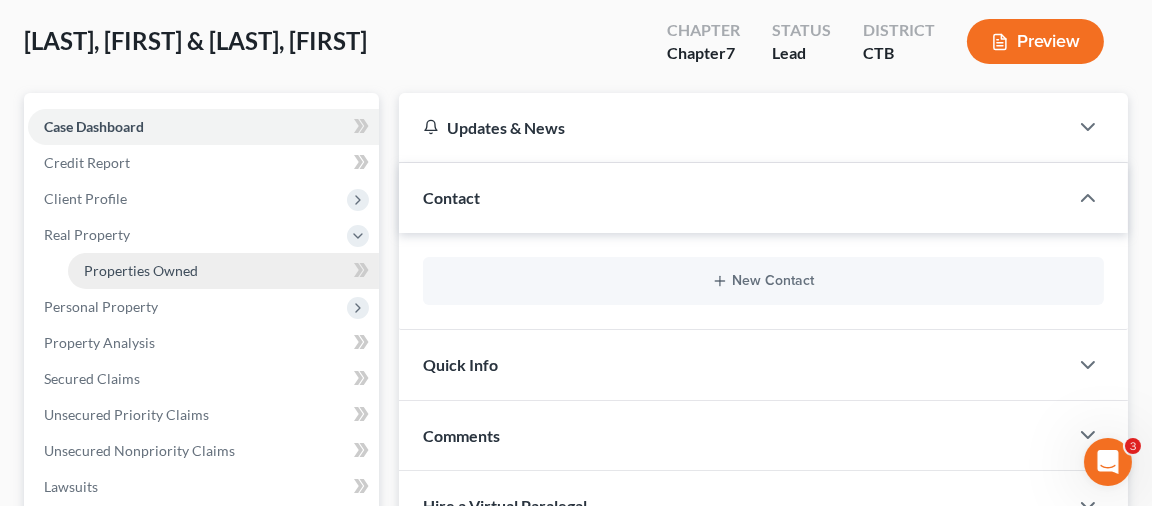 click on "Properties Owned" at bounding box center (141, 270) 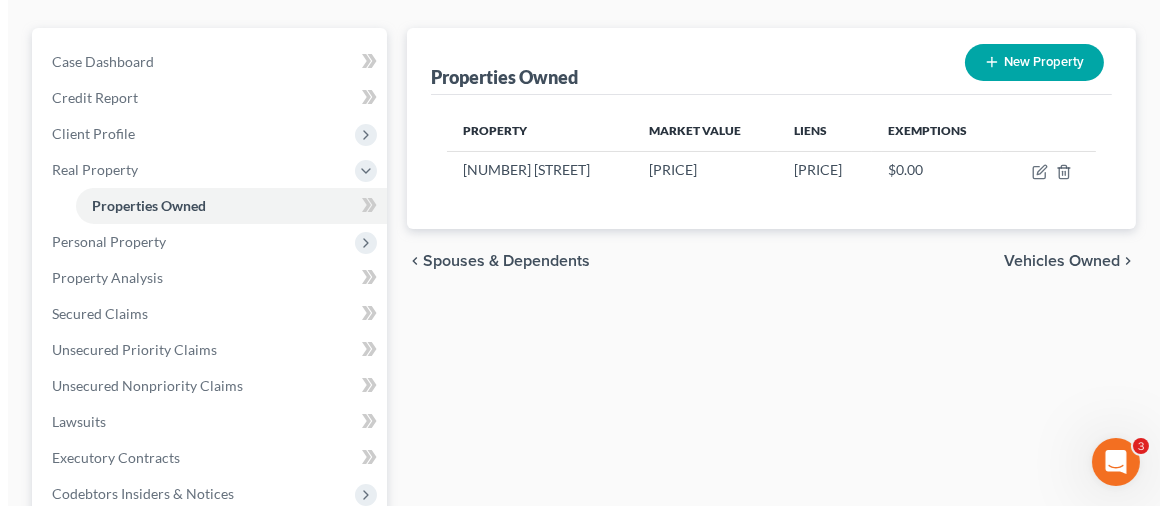 scroll, scrollTop: 199, scrollLeft: 0, axis: vertical 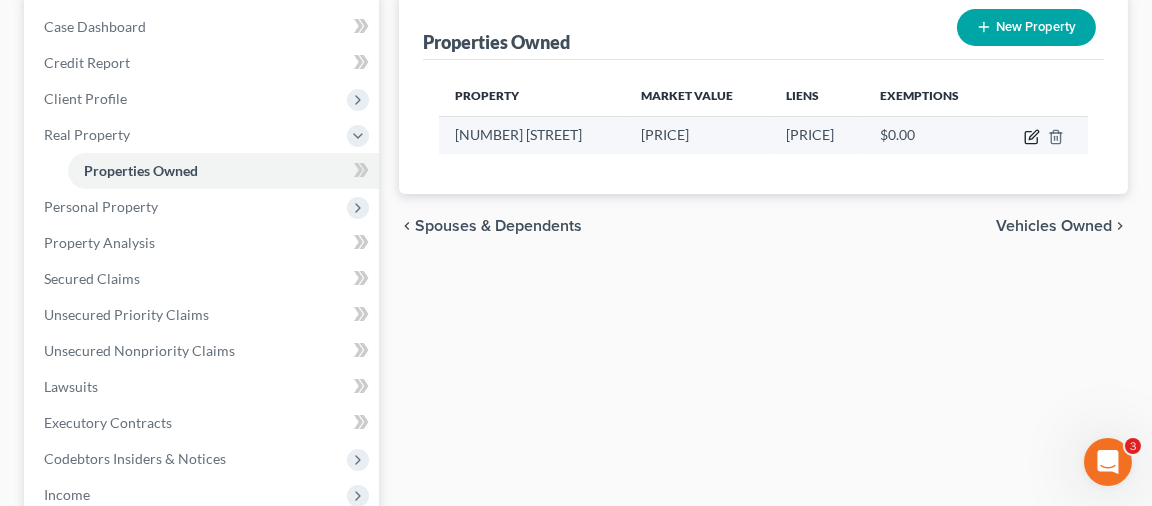 click 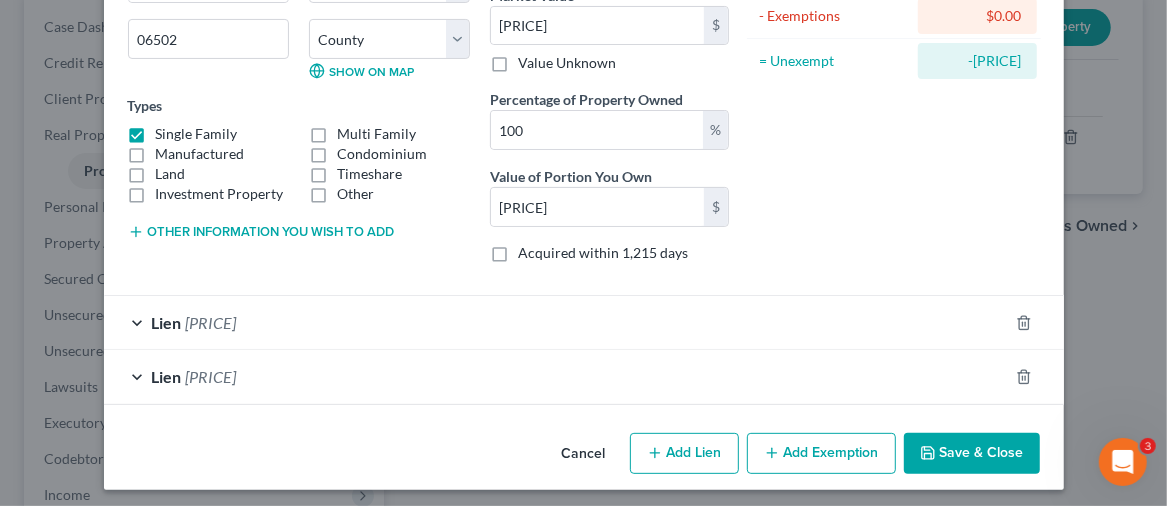 scroll, scrollTop: 263, scrollLeft: 0, axis: vertical 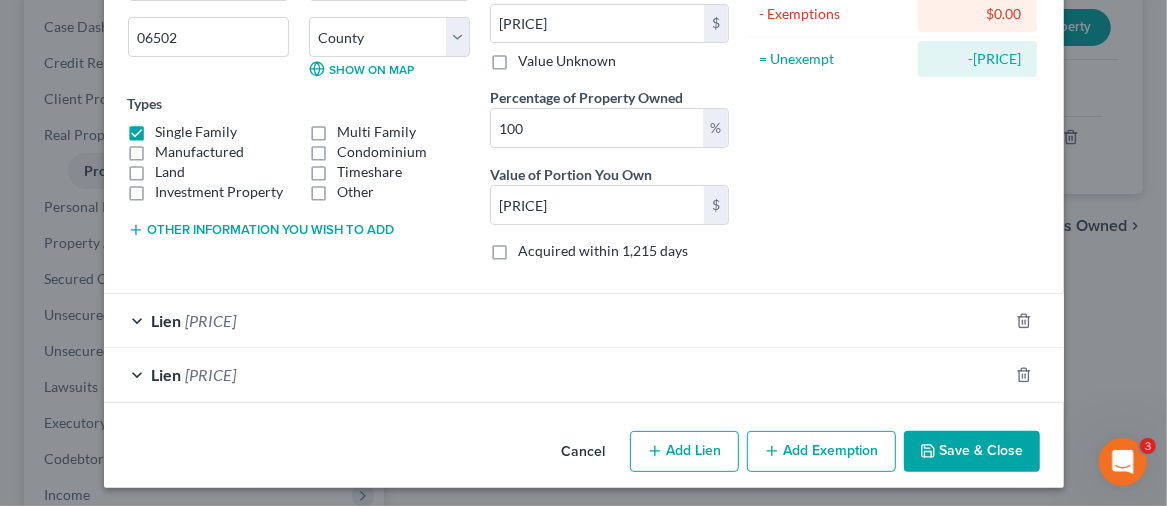 click on "Lien [PRICE]" at bounding box center (556, 320) 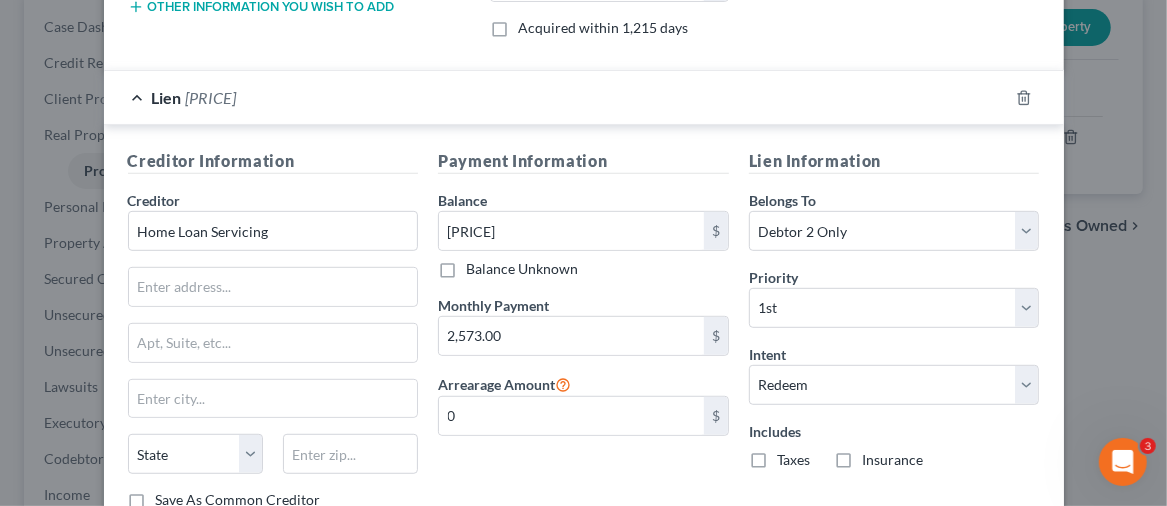 scroll, scrollTop: 563, scrollLeft: 0, axis: vertical 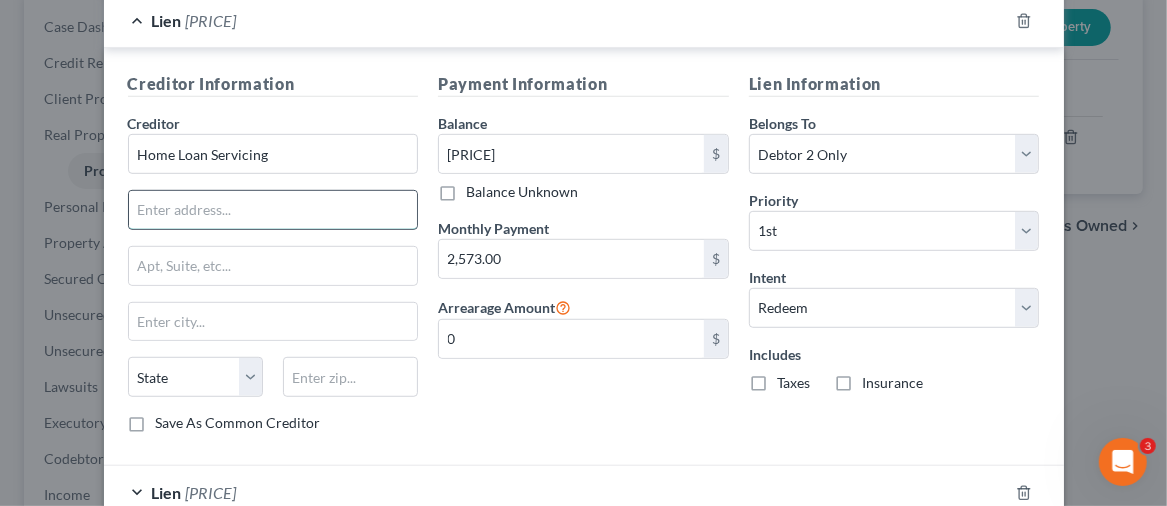 click at bounding box center (273, 210) 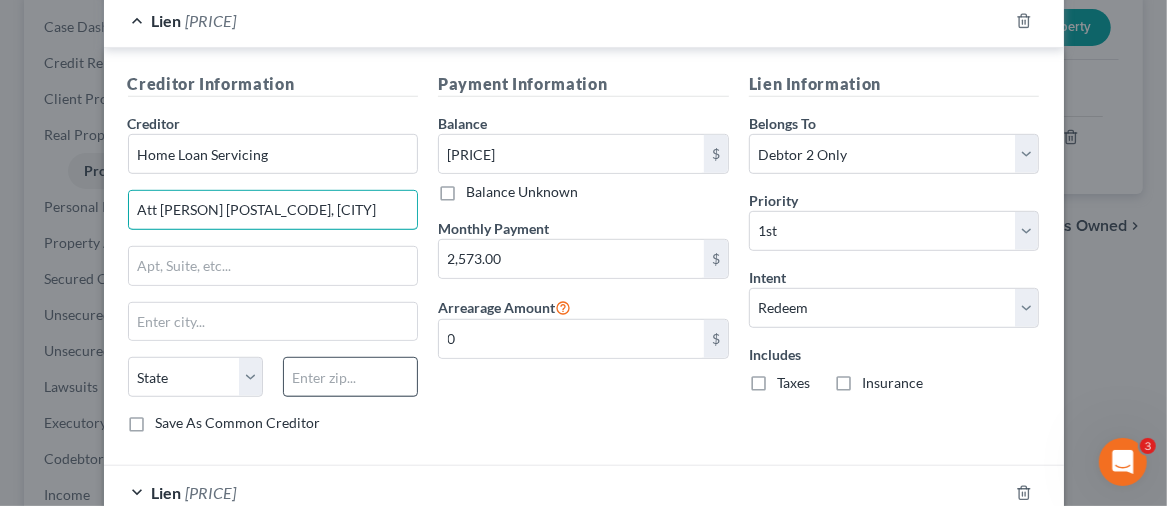 type on "Att [PERSON] [POSTAL_CODE], [CITY]" 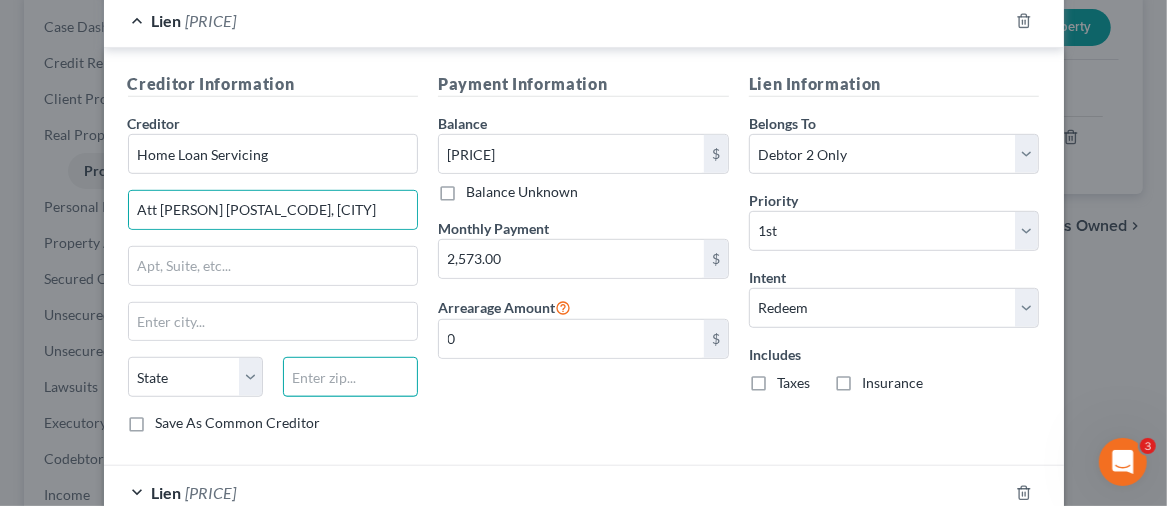 click at bounding box center (350, 377) 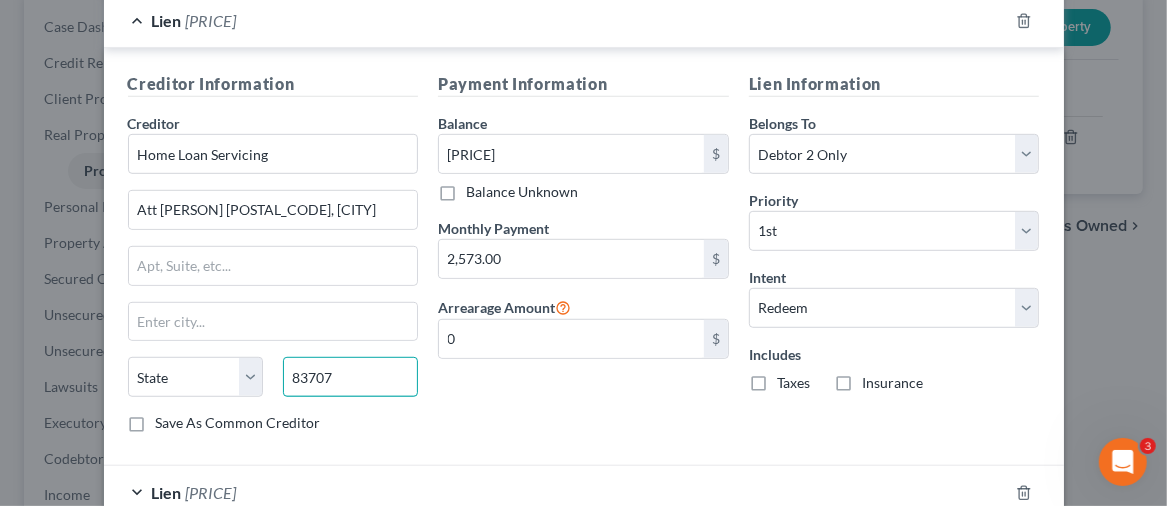 type on "83707" 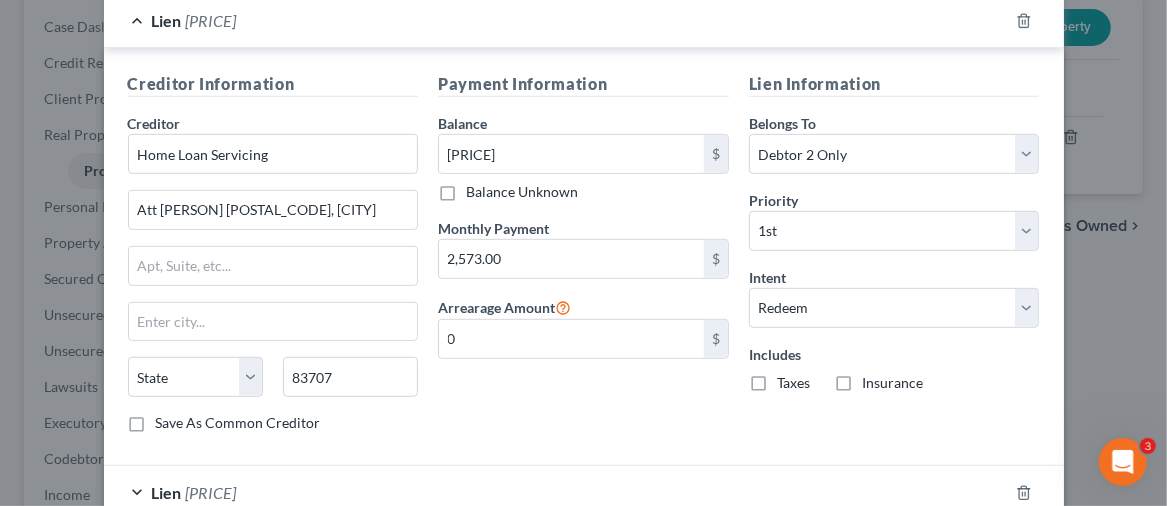 click on "Payment Information Balance
[PRICE] $
Balance Unknown
Balance Undetermined
[PRICE] $
Balance Unknown
Monthly Payment 2,573.00 $ Arrearage Amount  0 $" at bounding box center [583, 260] 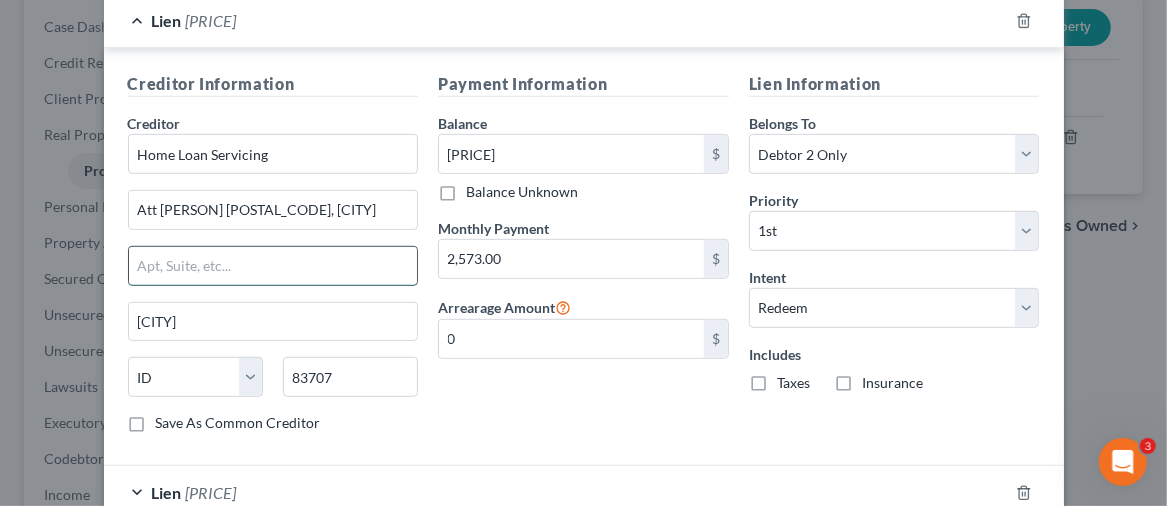 click at bounding box center (273, 266) 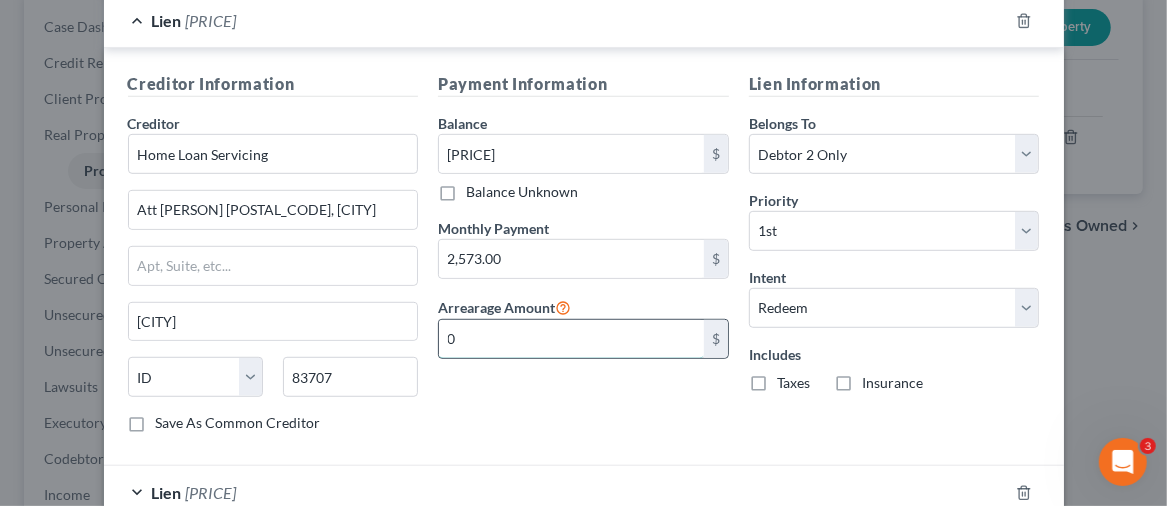 click on "0" at bounding box center [571, 339] 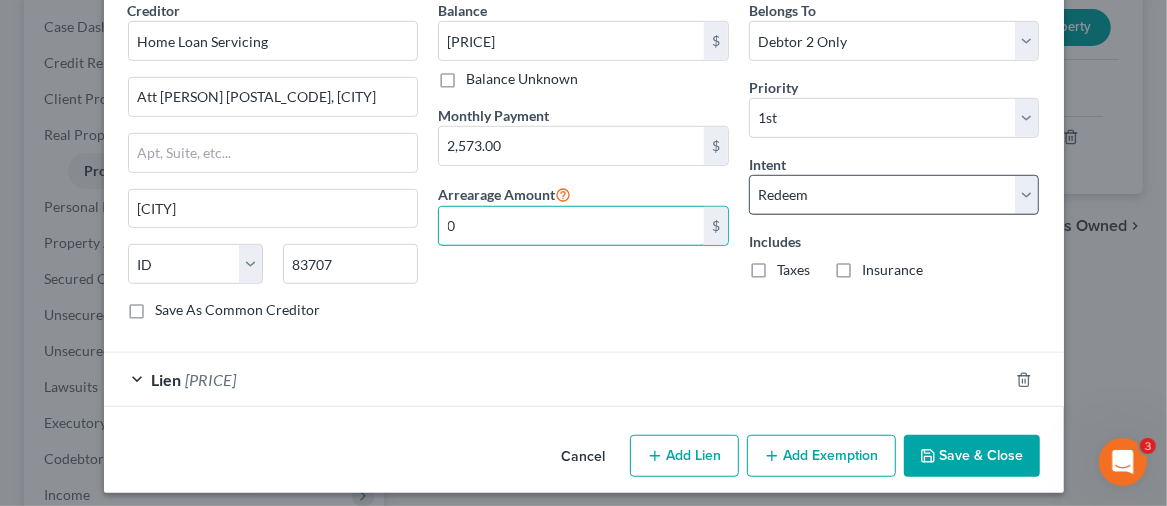 scroll, scrollTop: 676, scrollLeft: 0, axis: vertical 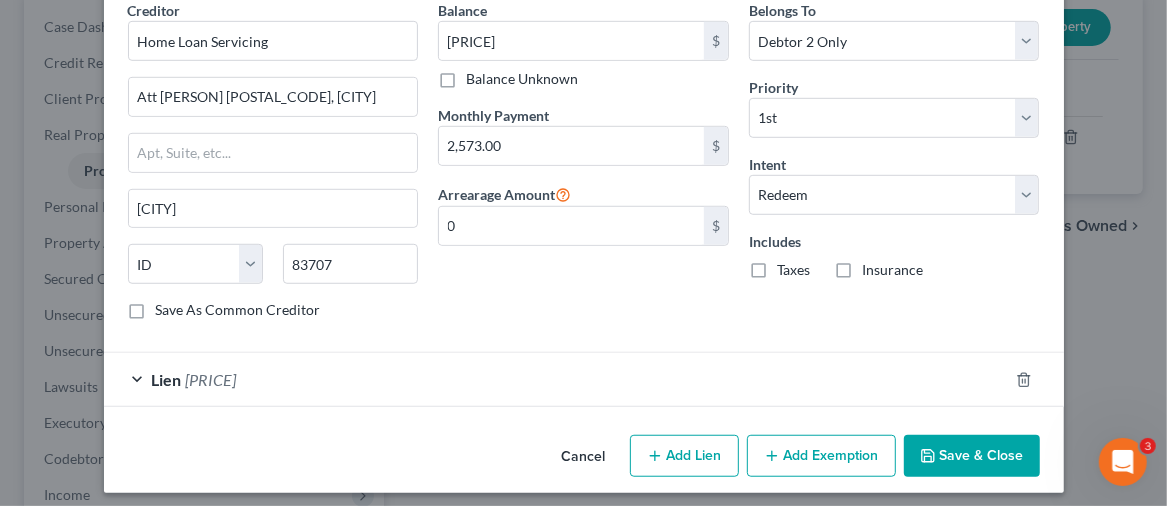 click on "[PRICE]" at bounding box center [211, 379] 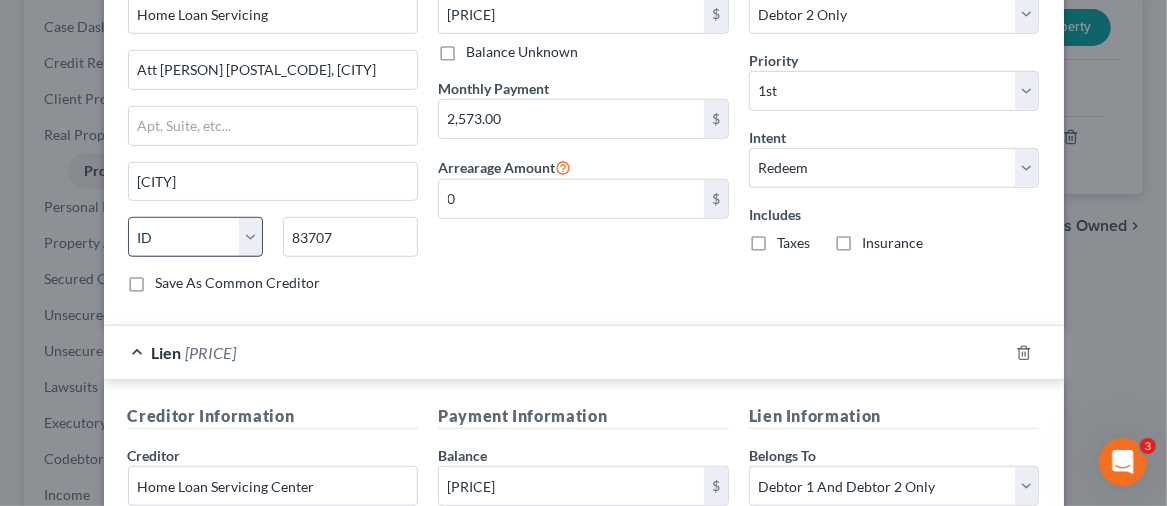 scroll, scrollTop: 776, scrollLeft: 0, axis: vertical 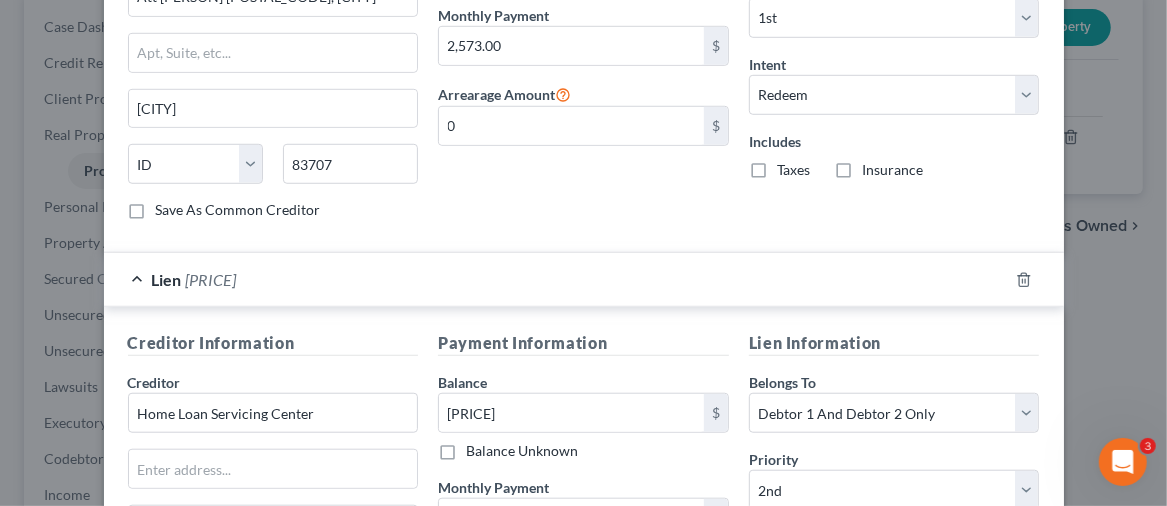 click on "Save As Common Creditor" at bounding box center (238, 210) 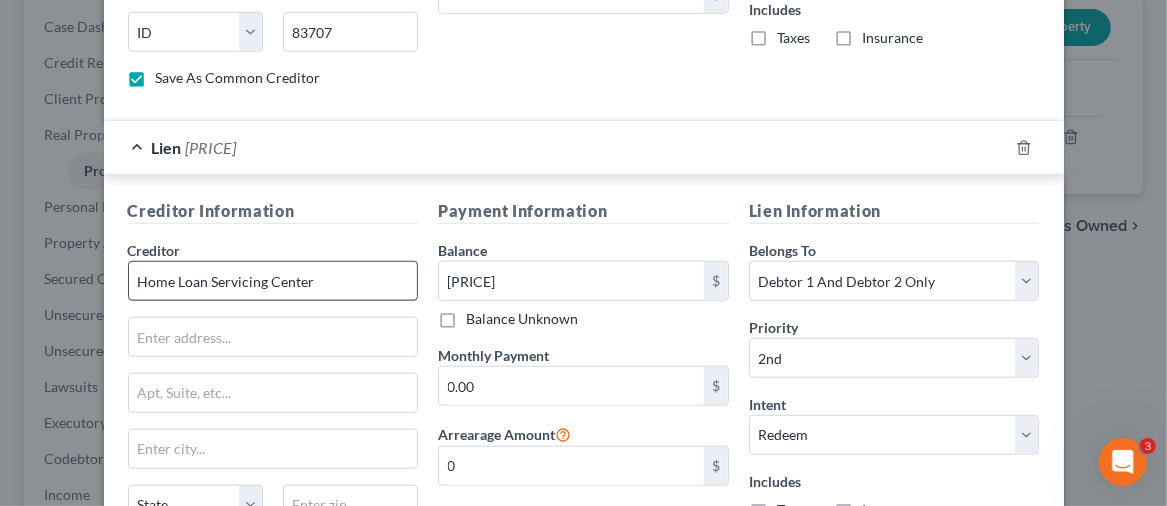 scroll, scrollTop: 976, scrollLeft: 0, axis: vertical 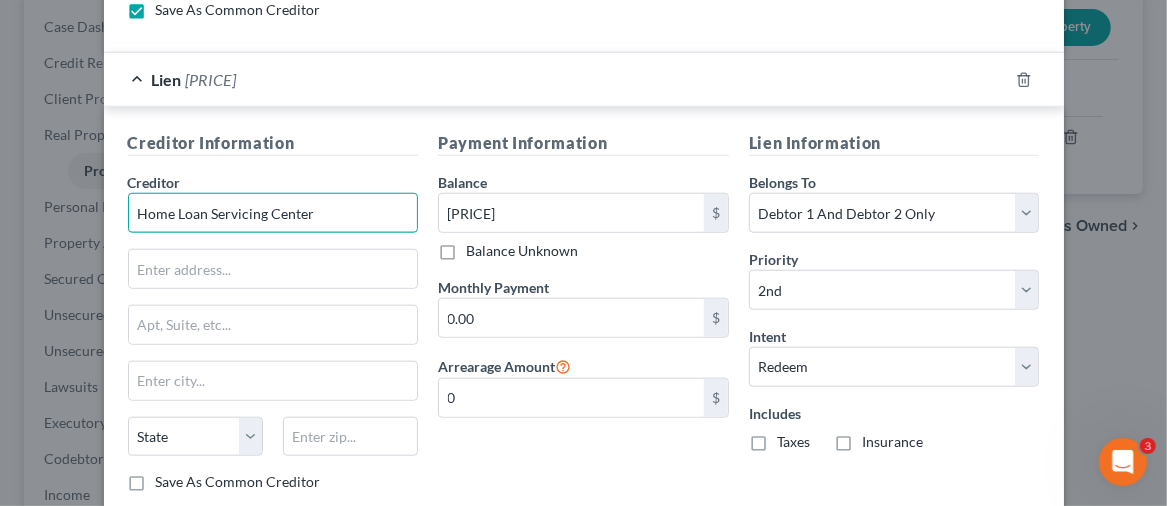 click on "Home Loan Servicing Center" at bounding box center [273, 213] 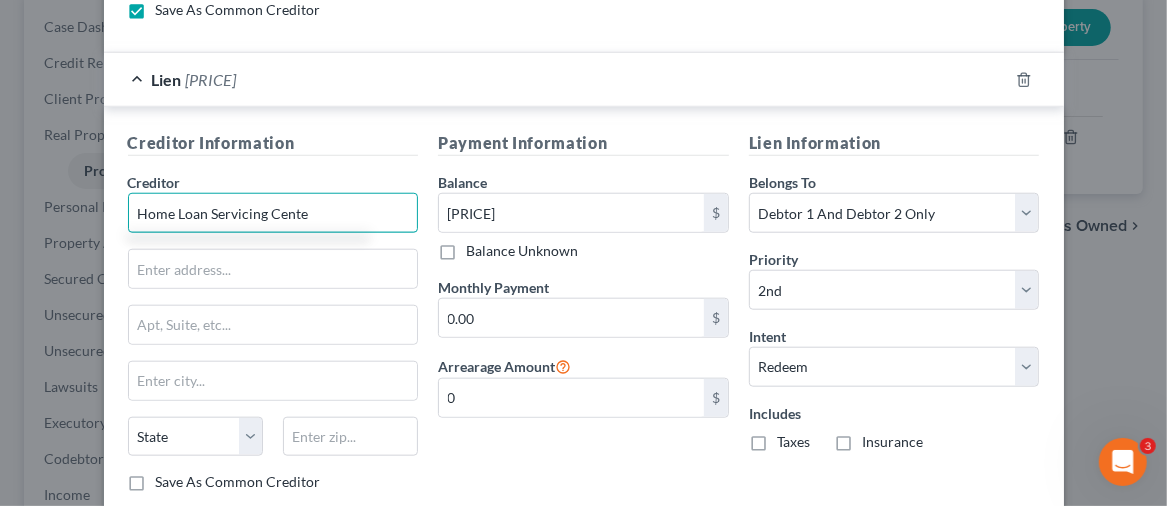type on "Home Loan Servicing Center" 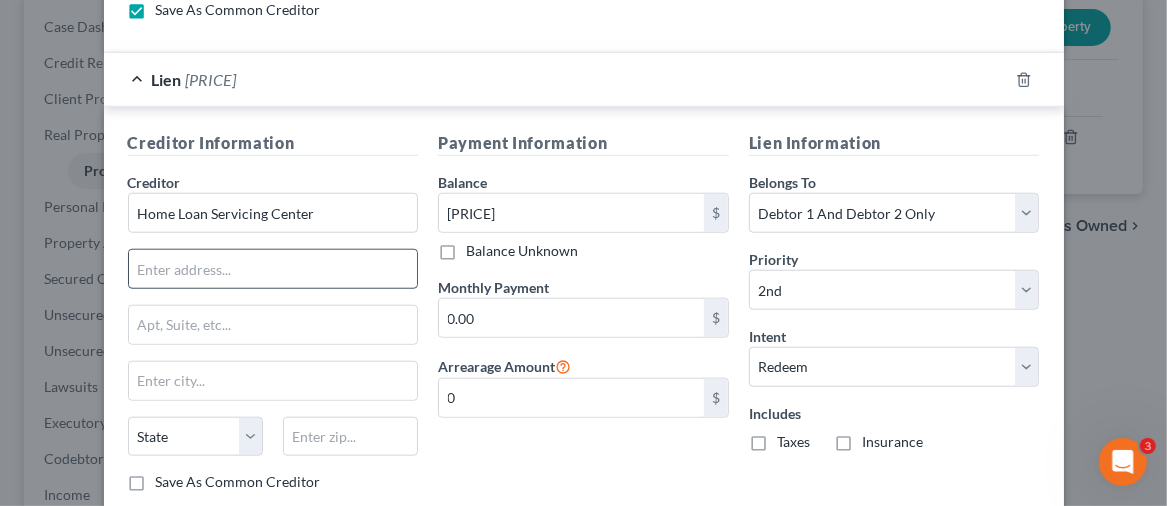 click at bounding box center [273, 269] 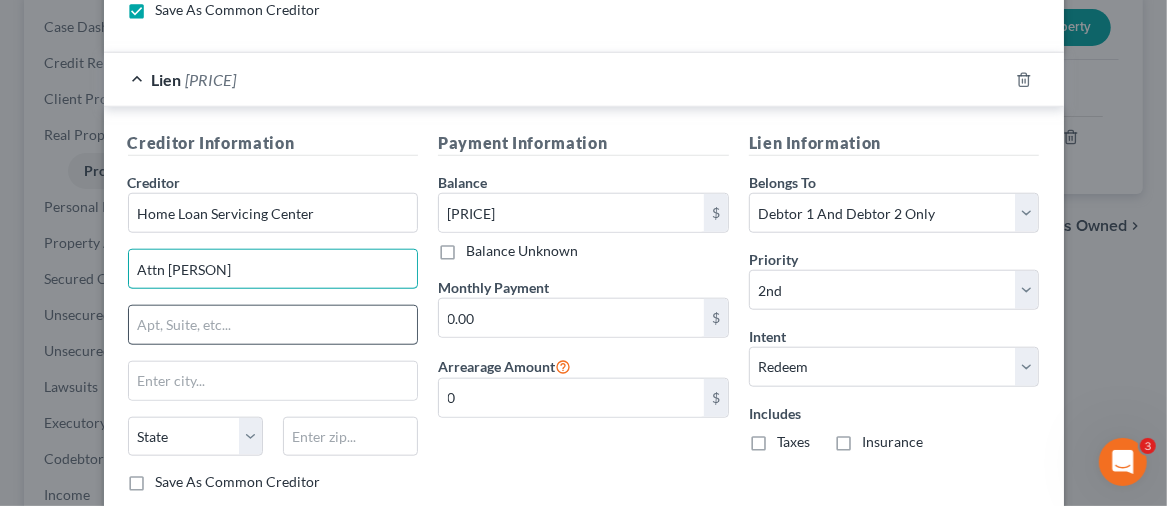 type on "Attn [PERSON]" 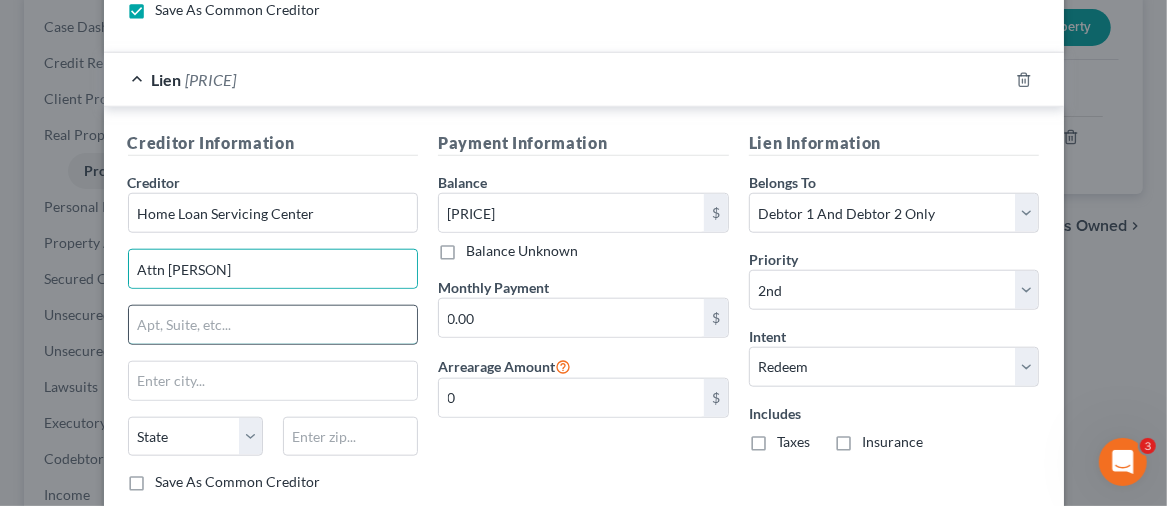 click at bounding box center (273, 325) 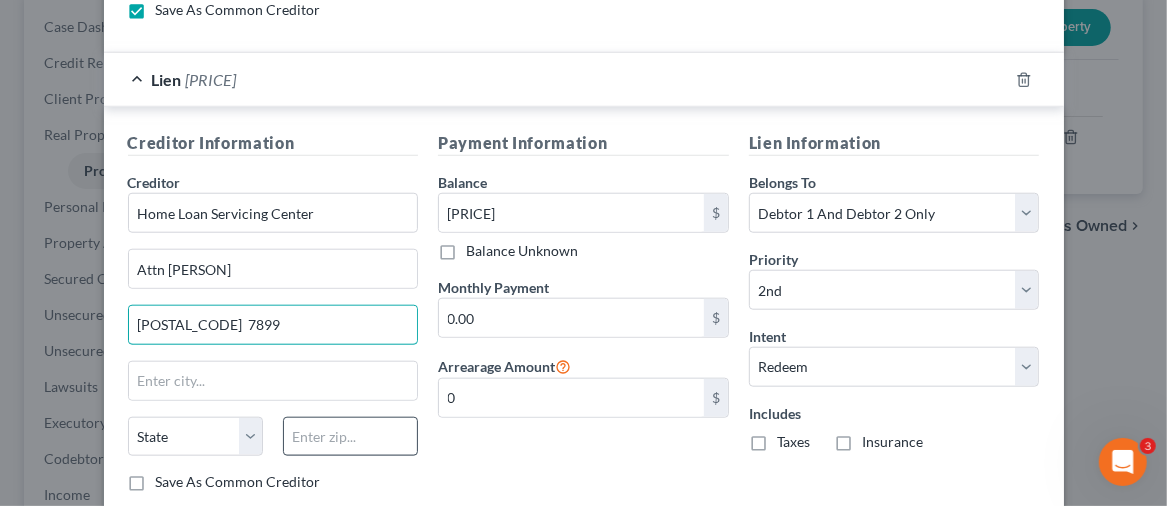type on "[POSTAL_CODE]  7899" 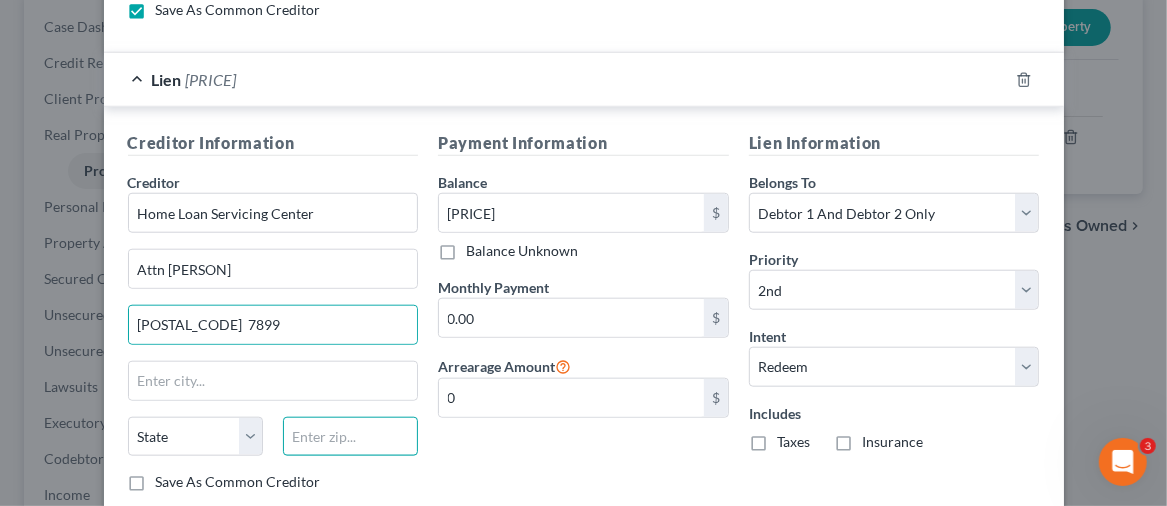 click at bounding box center [350, 437] 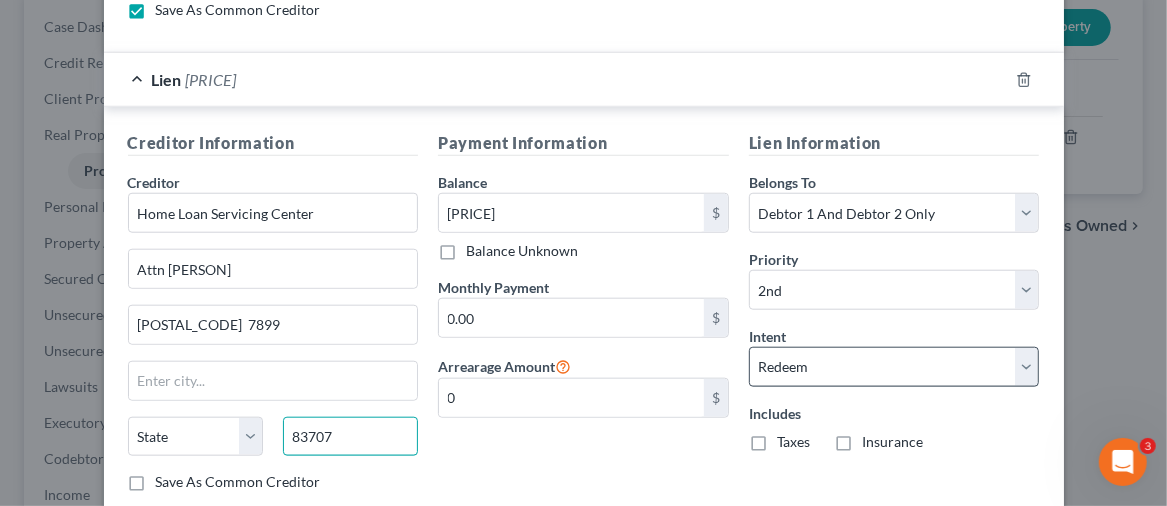 type on "83707" 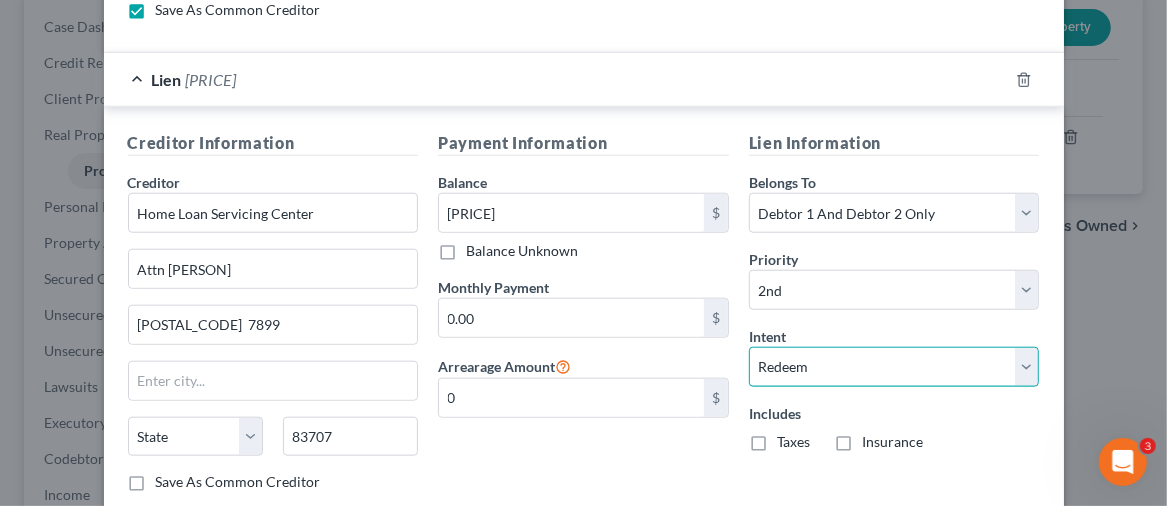 type on "[CITY]" 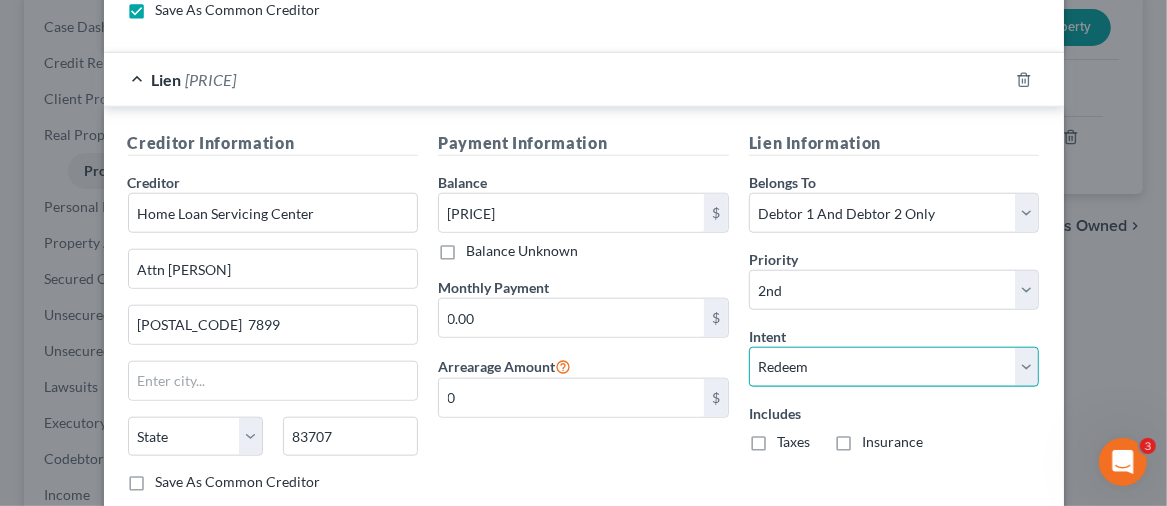select on "13" 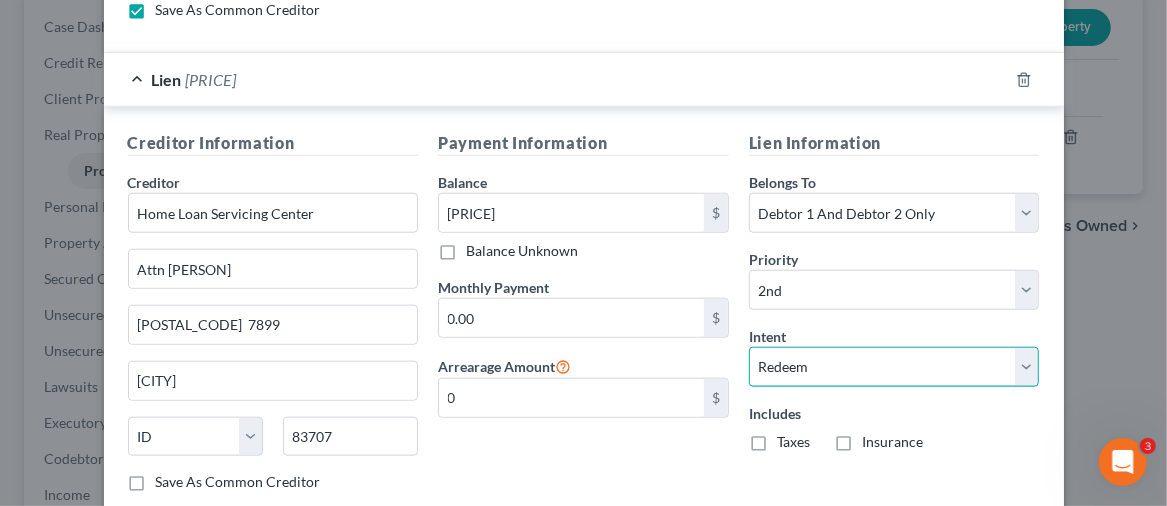 click on "Select Surrender Redeem Reaffirm Avoid Other" at bounding box center [894, 367] 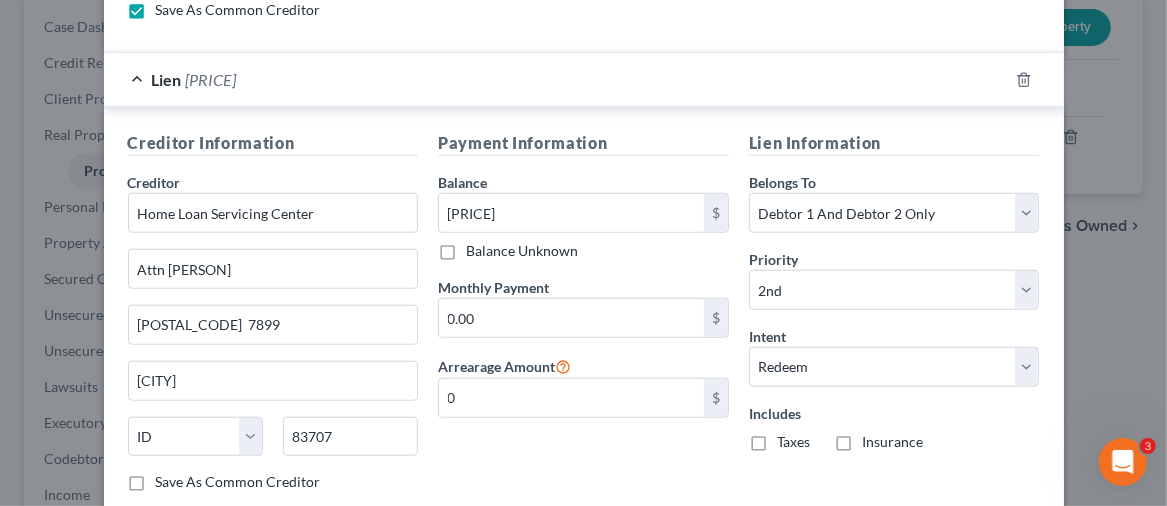click on "Payment Information Balance
[PRICE] $
Balance Unknown
Balance Undetermined
[PRICE] $
Balance Unknown
Monthly Payment 0.00 $ Arrearage Amount  0 $" at bounding box center (583, 319) 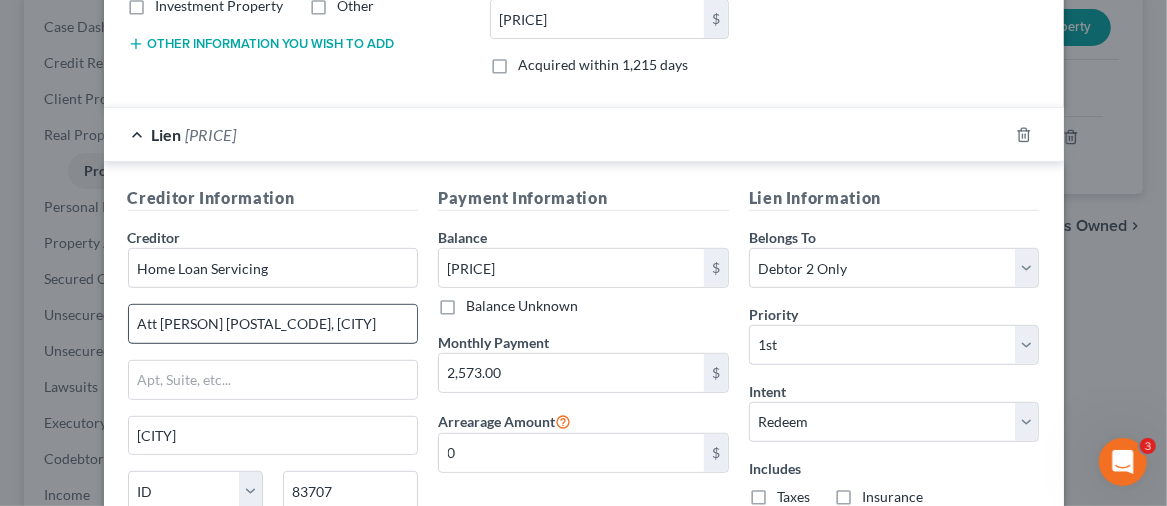 scroll, scrollTop: 476, scrollLeft: 0, axis: vertical 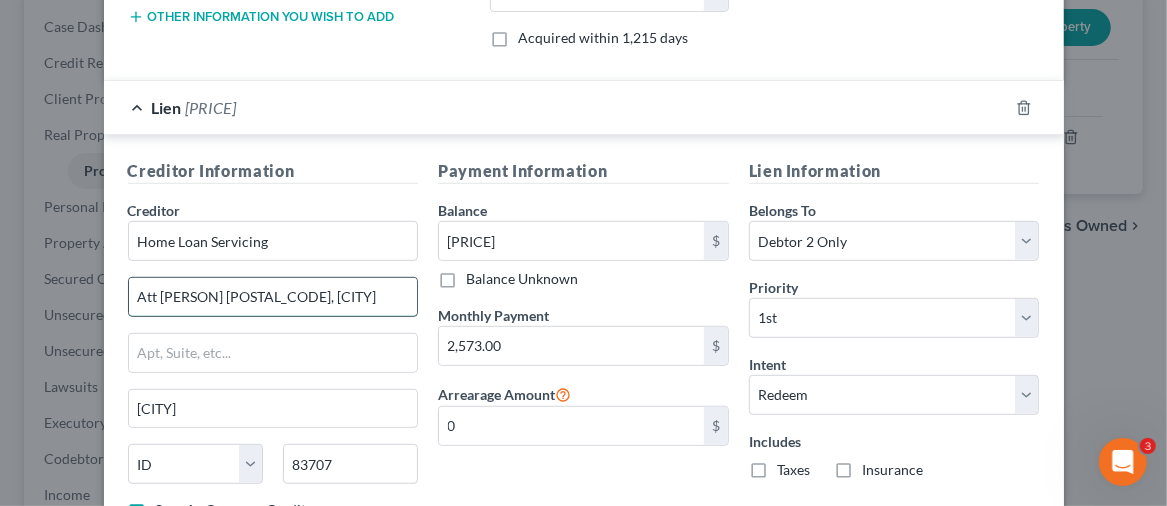 drag, startPoint x: 179, startPoint y: 288, endPoint x: 266, endPoint y: 285, distance: 87.05171 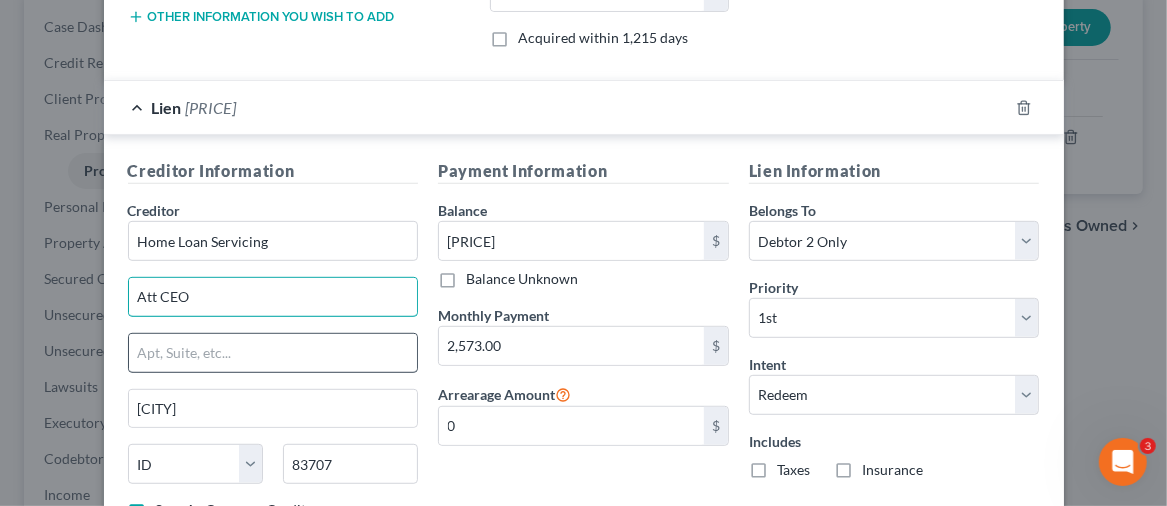type on "Att CEO" 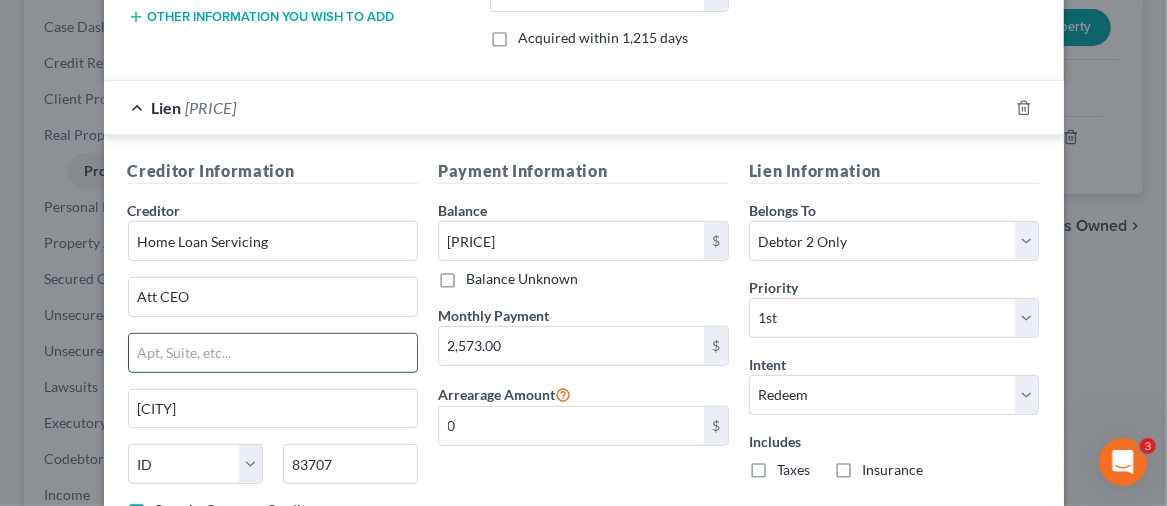 click at bounding box center (273, 353) 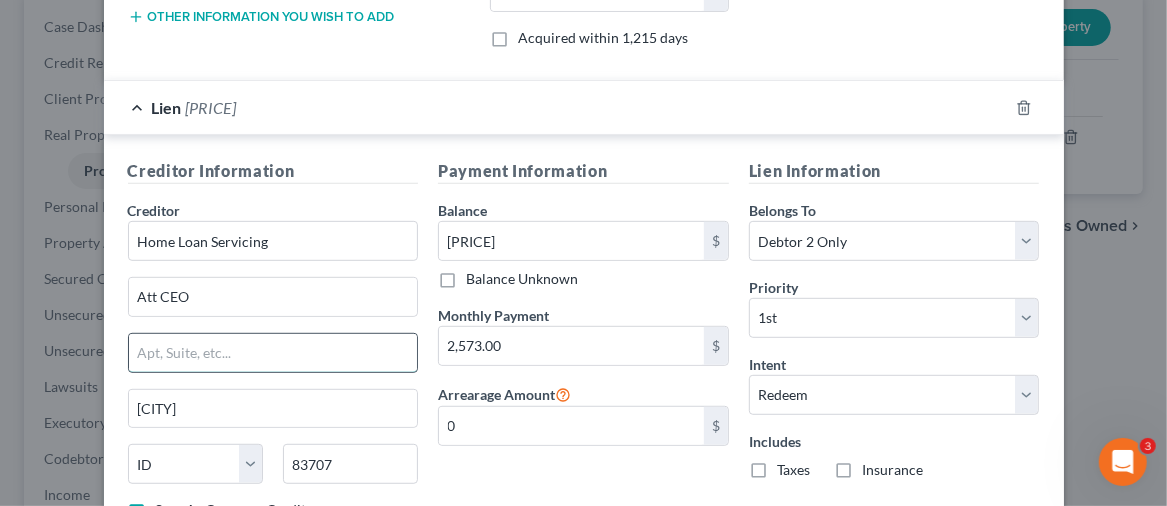 paste on "[POSTAL_CODE] 7899" 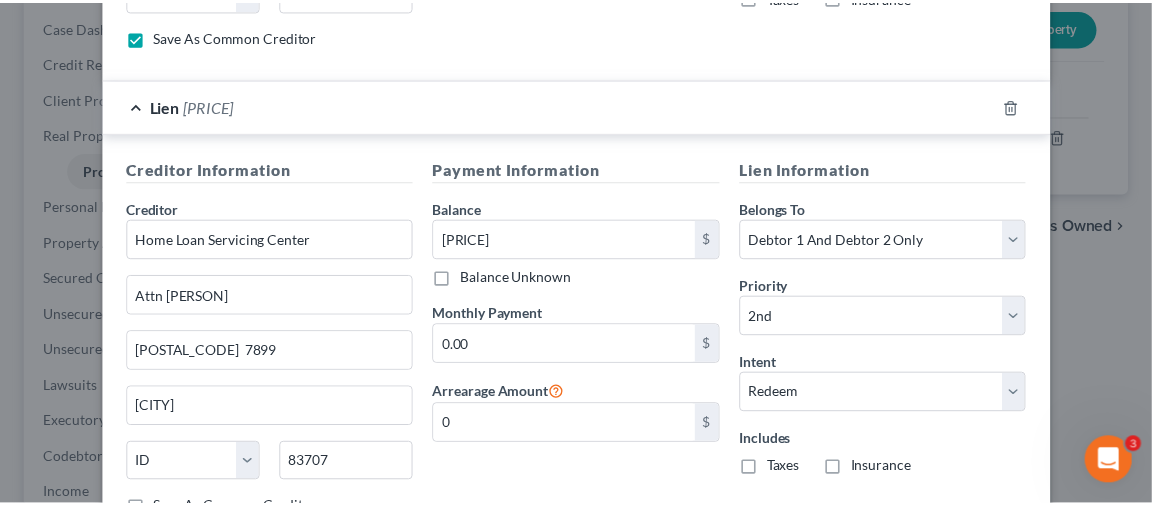 scroll, scrollTop: 1089, scrollLeft: 0, axis: vertical 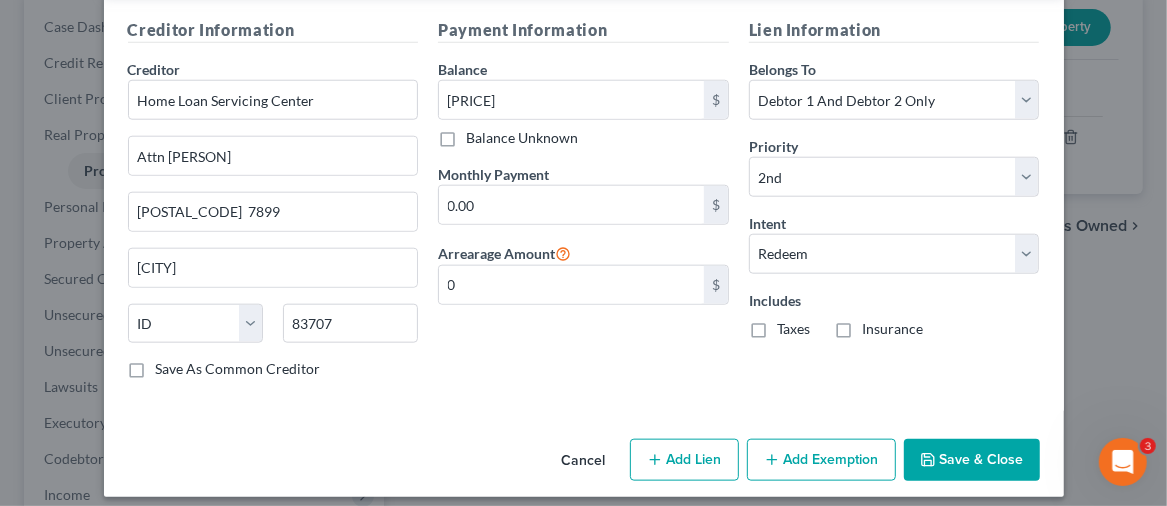 type on "[POSTAL_CODE] 7899" 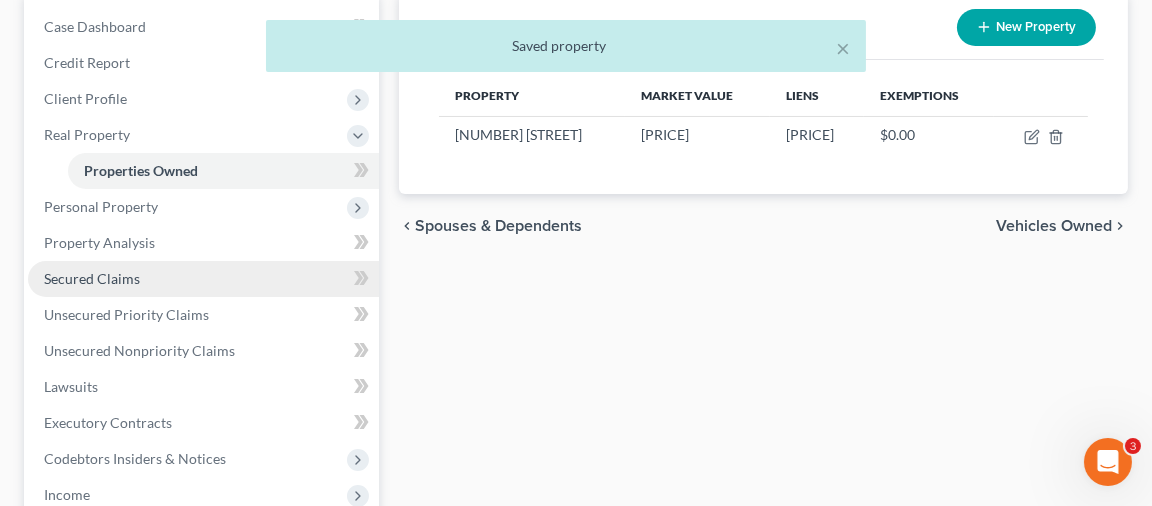 click on "Secured Claims" at bounding box center (92, 278) 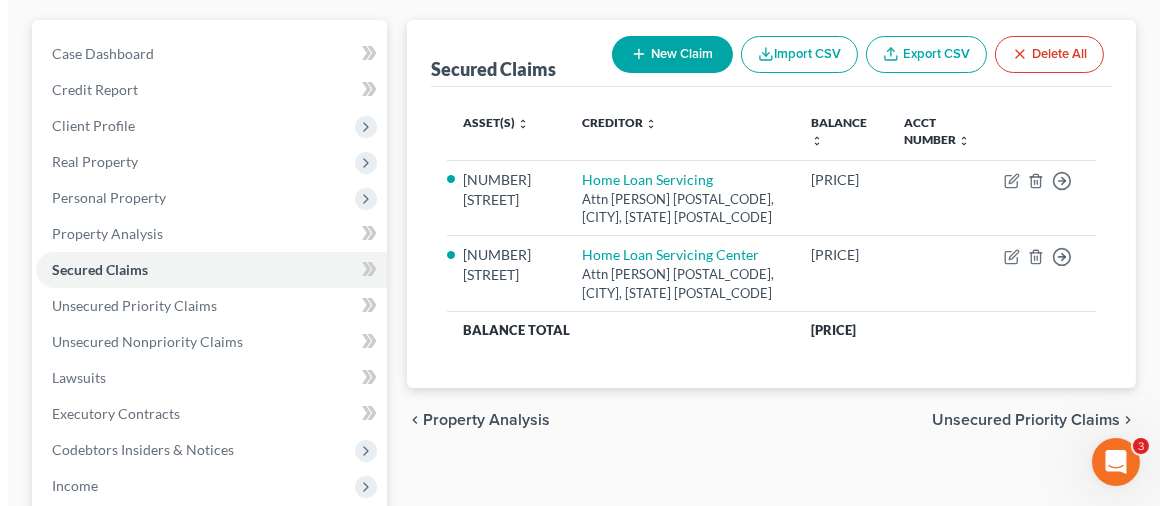 scroll, scrollTop: 199, scrollLeft: 0, axis: vertical 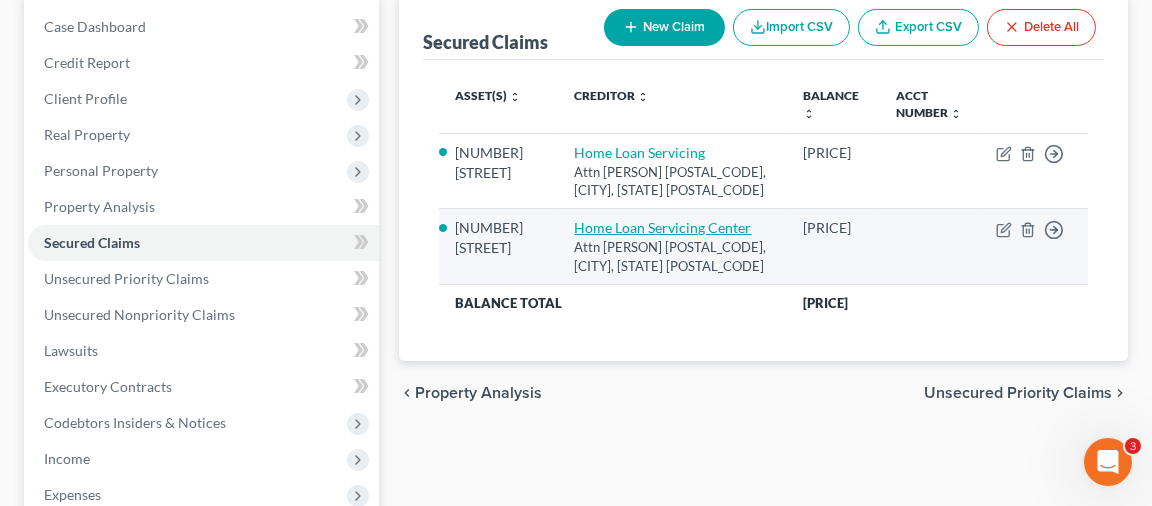 click on "Home Loan Servicing Center" at bounding box center (663, 227) 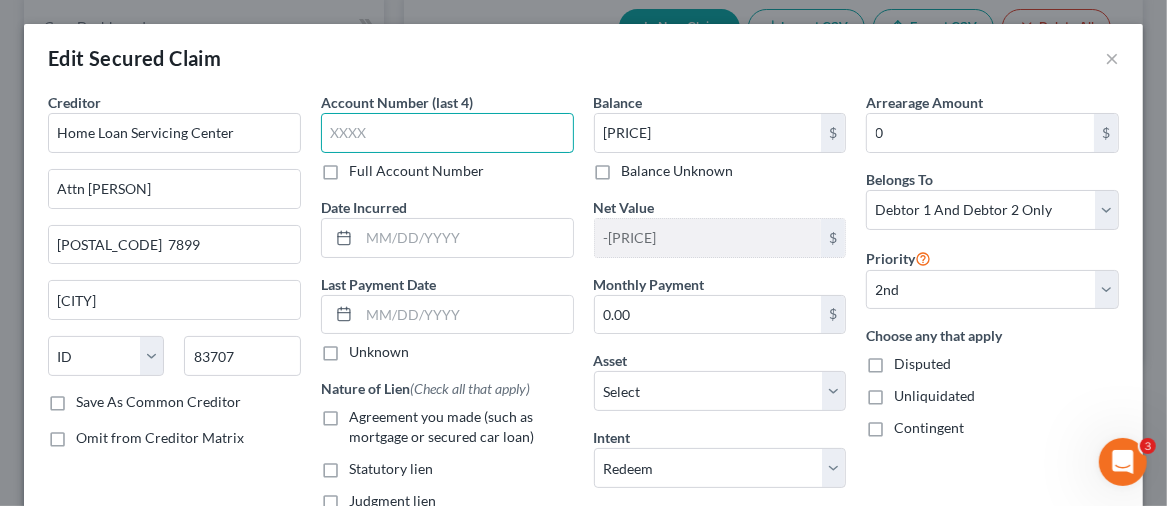 drag, startPoint x: 398, startPoint y: 121, endPoint x: 339, endPoint y: 129, distance: 59.5399 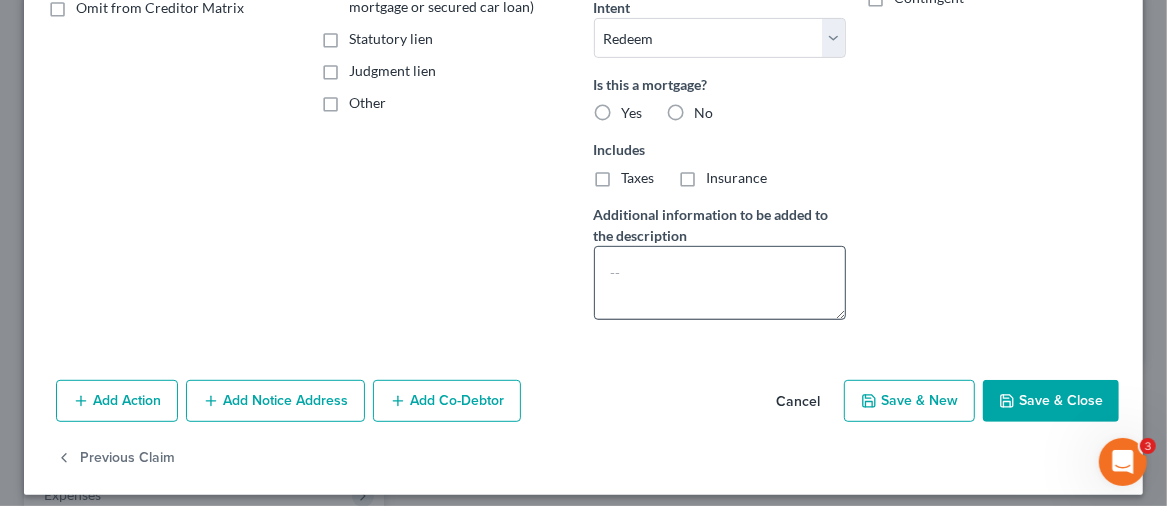 scroll, scrollTop: 438, scrollLeft: 0, axis: vertical 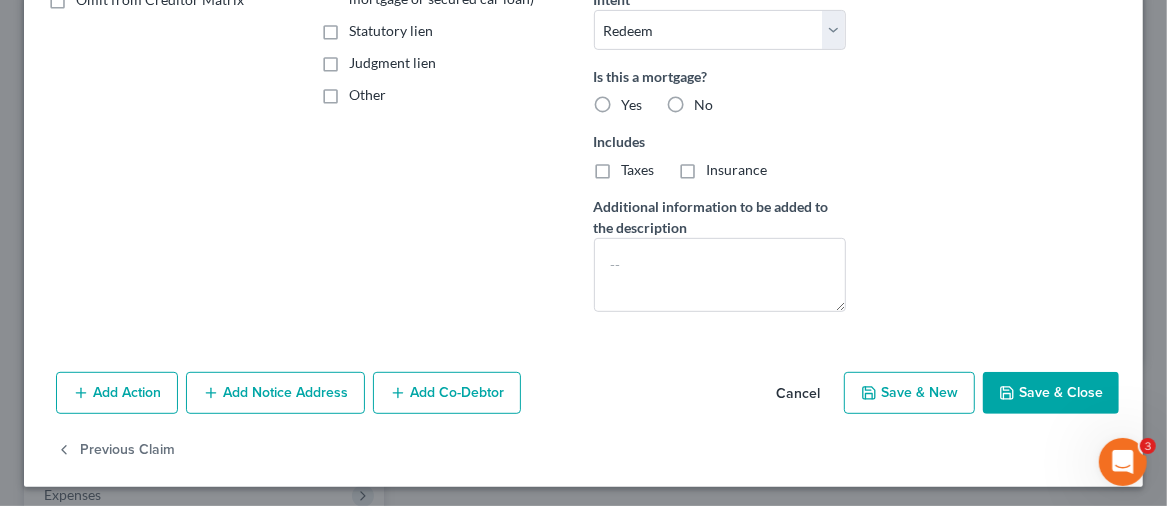 type on "7605" 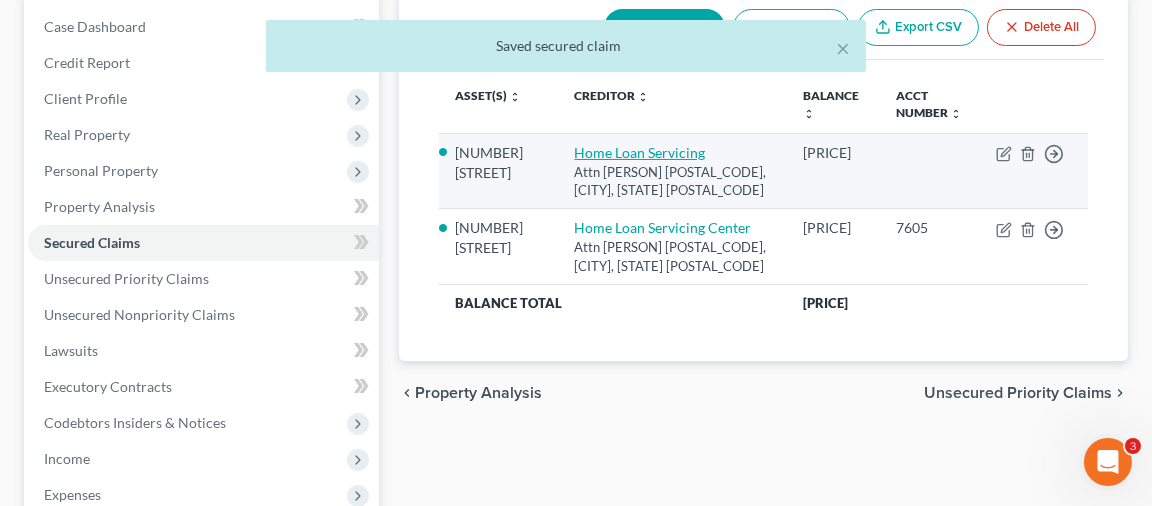 click on "Home Loan Servicing" at bounding box center (640, 152) 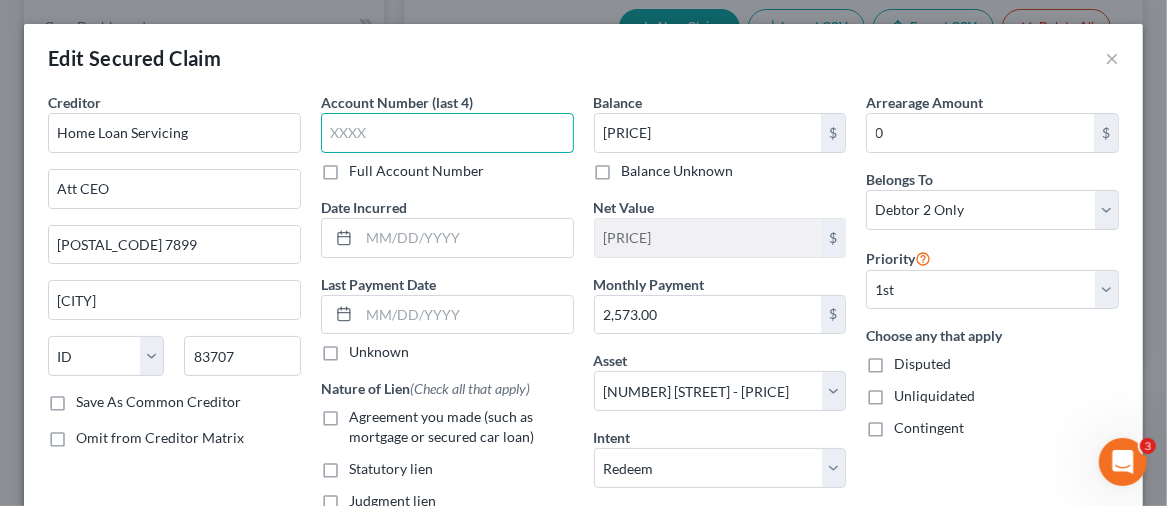 click at bounding box center (447, 133) 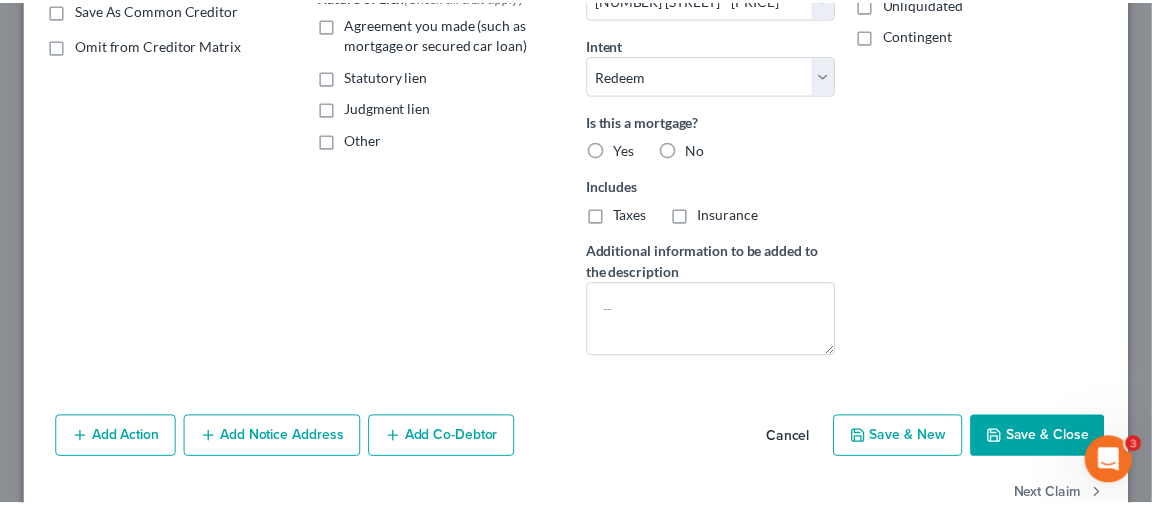 scroll, scrollTop: 399, scrollLeft: 0, axis: vertical 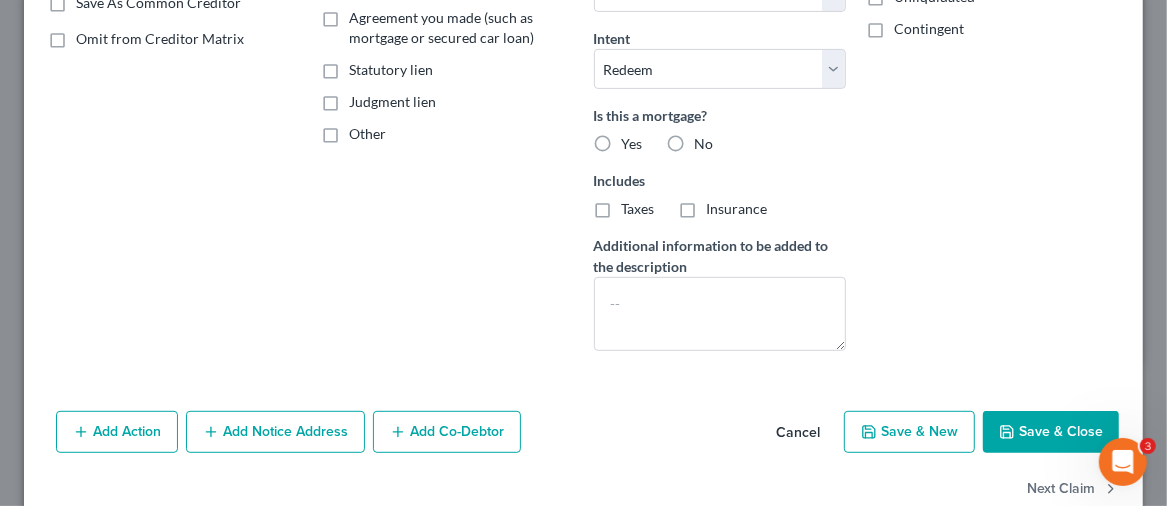 type on "7602" 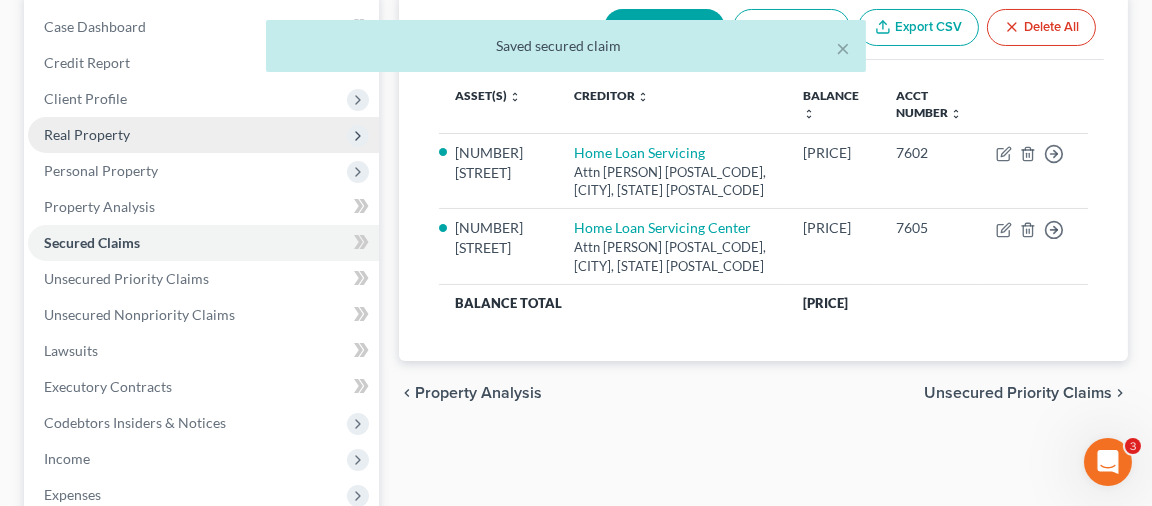 click on "Real Property" at bounding box center (87, 134) 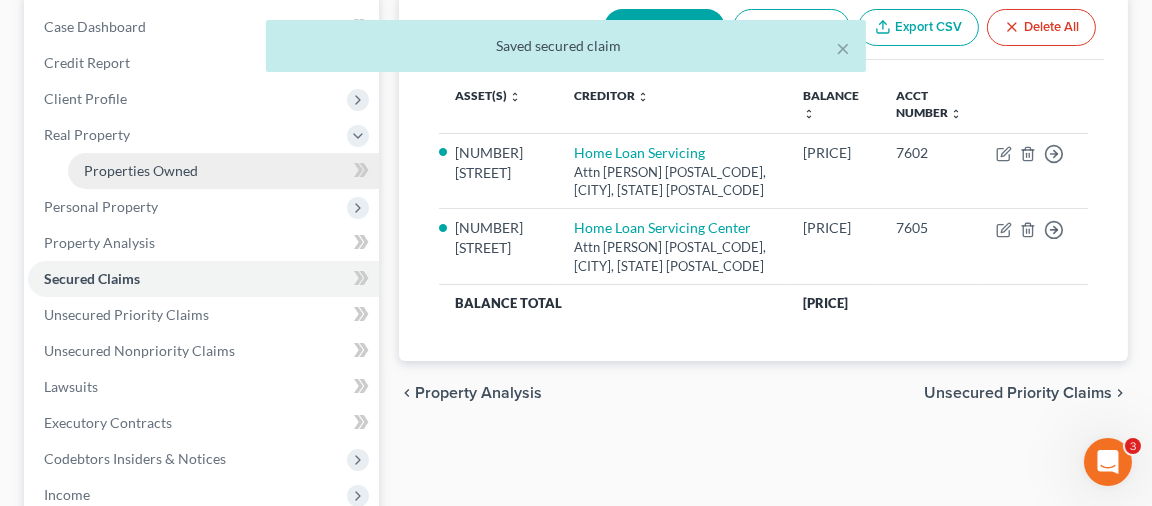 click on "Properties Owned" at bounding box center (141, 170) 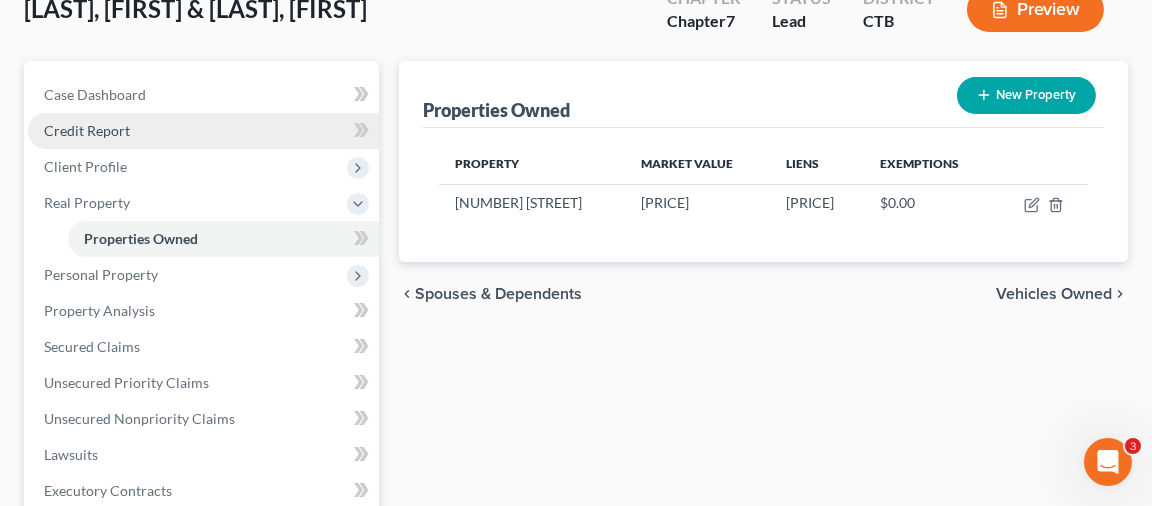 scroll, scrollTop: 199, scrollLeft: 0, axis: vertical 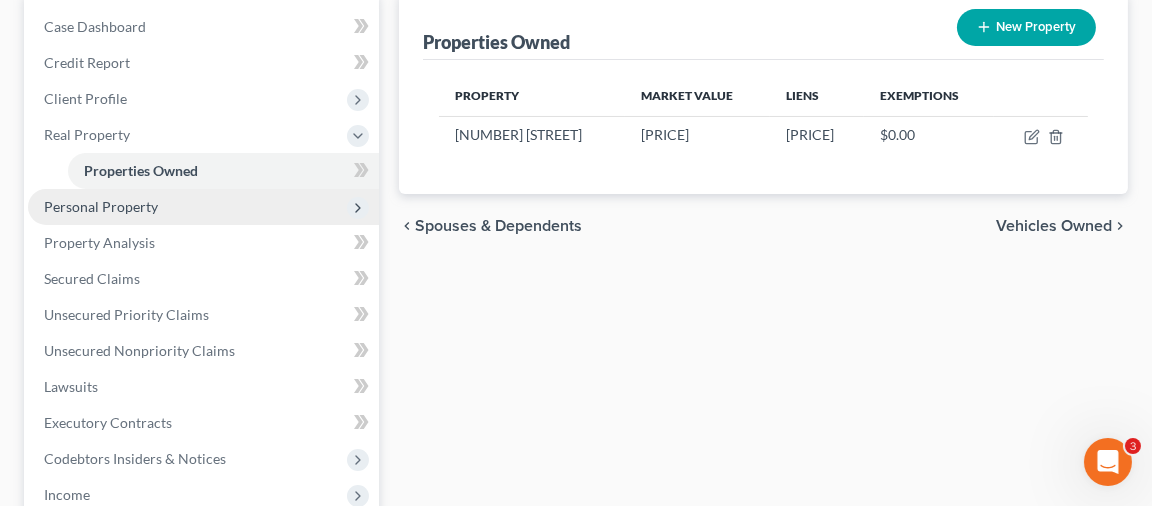 click on "Personal Property" at bounding box center (101, 206) 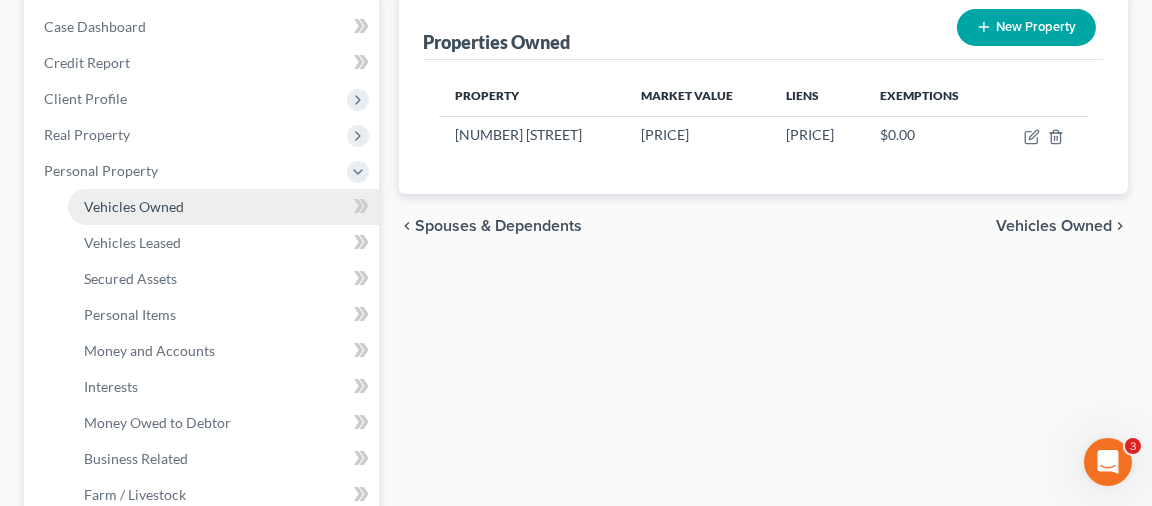 click on "Vehicles Owned" at bounding box center [134, 206] 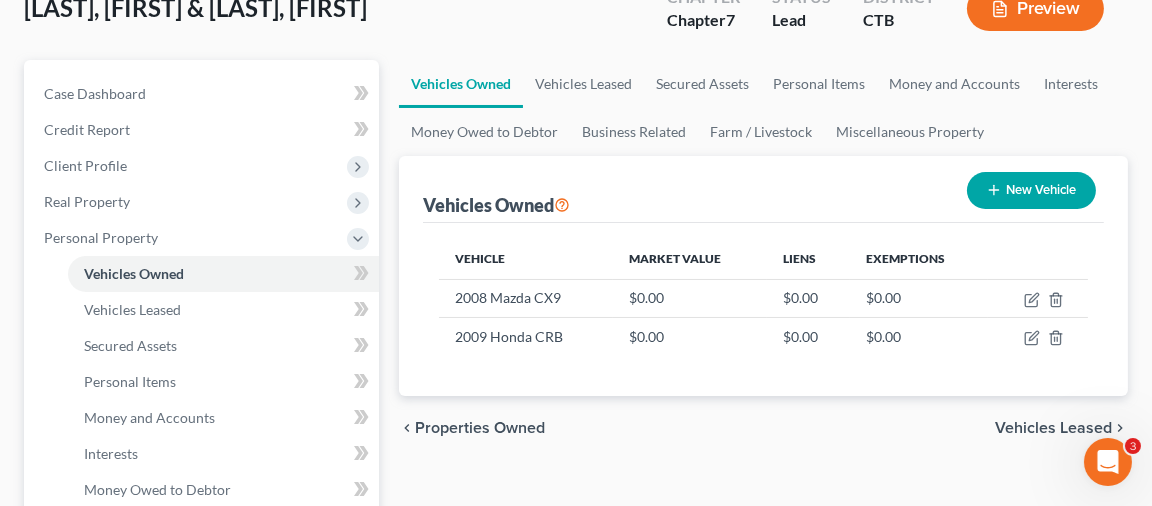 scroll, scrollTop: 199, scrollLeft: 0, axis: vertical 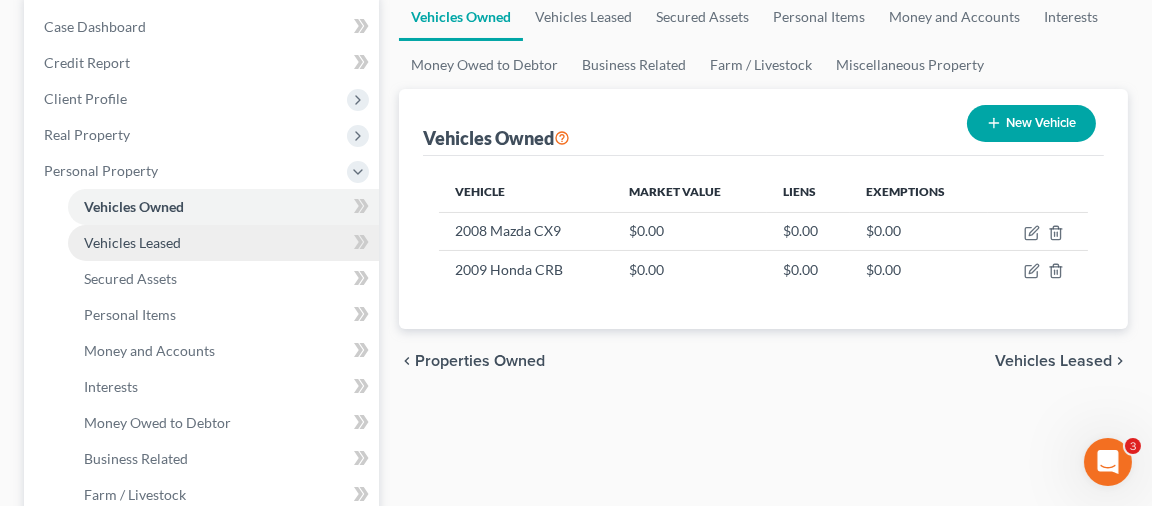 click on "Vehicles Leased" at bounding box center [132, 242] 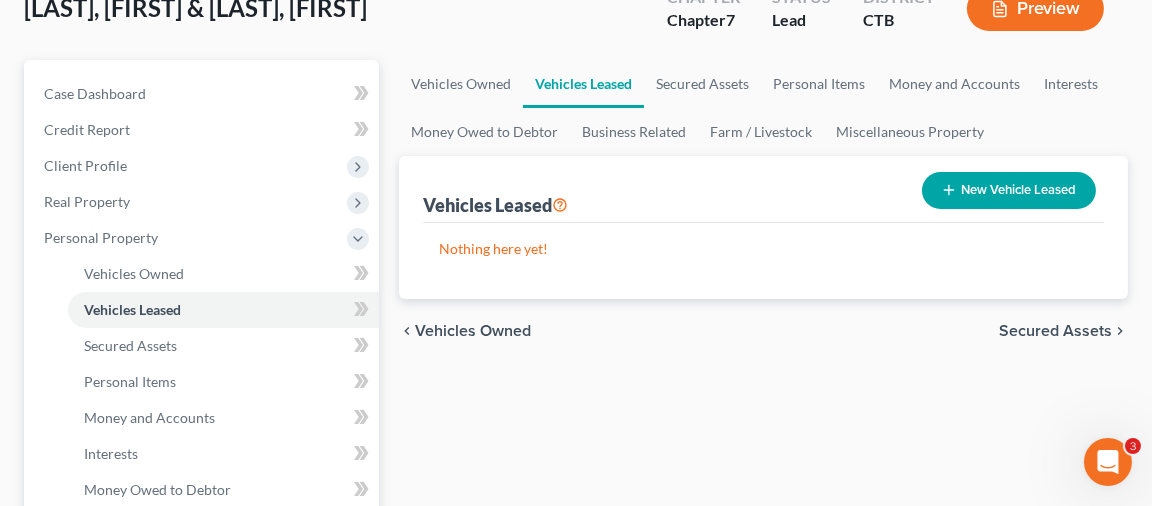 scroll, scrollTop: 199, scrollLeft: 0, axis: vertical 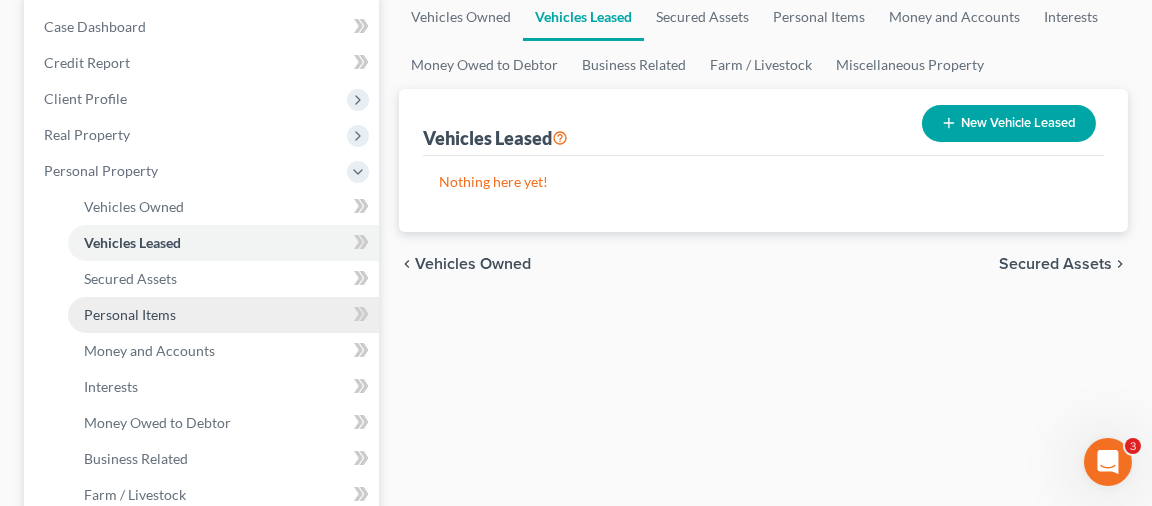 click on "Personal Items" at bounding box center [130, 314] 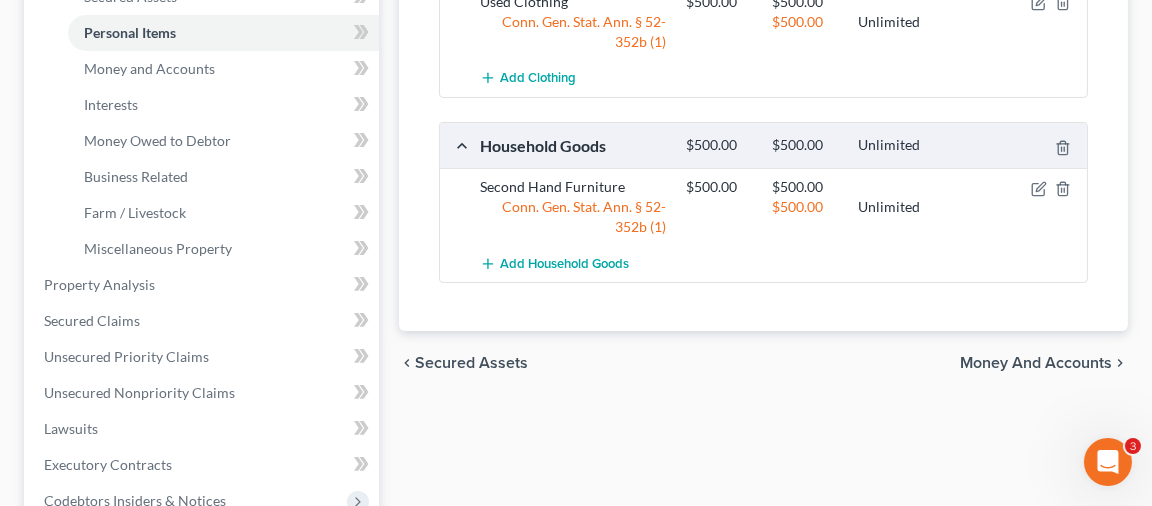 scroll, scrollTop: 499, scrollLeft: 0, axis: vertical 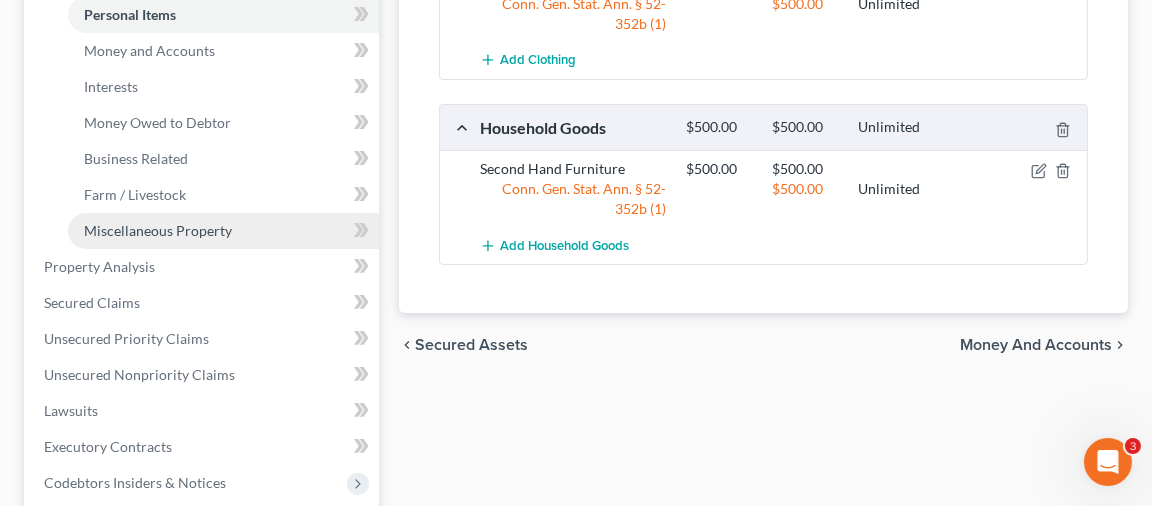 click on "Miscellaneous Property" at bounding box center [158, 230] 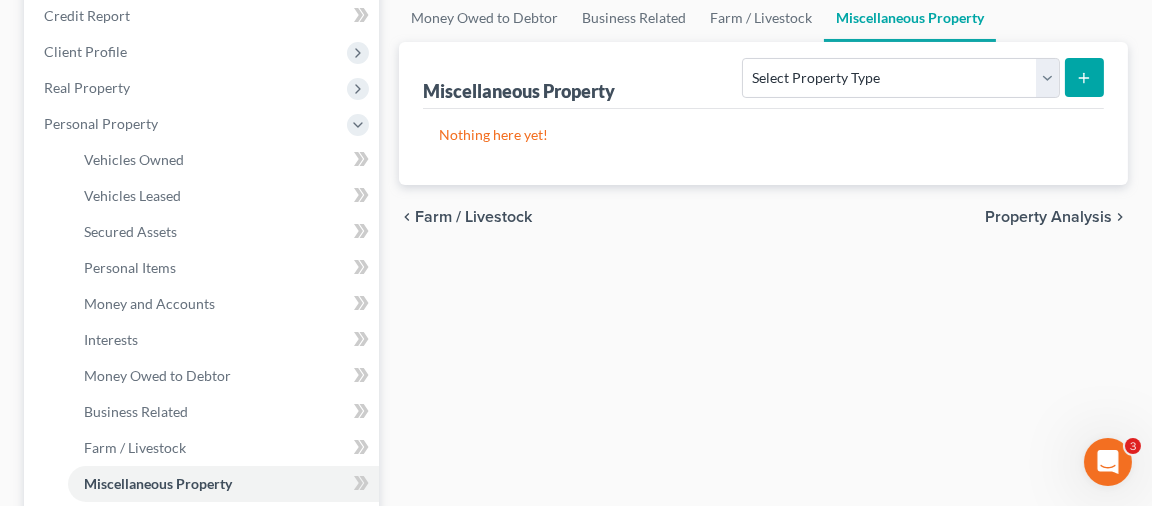 scroll, scrollTop: 299, scrollLeft: 0, axis: vertical 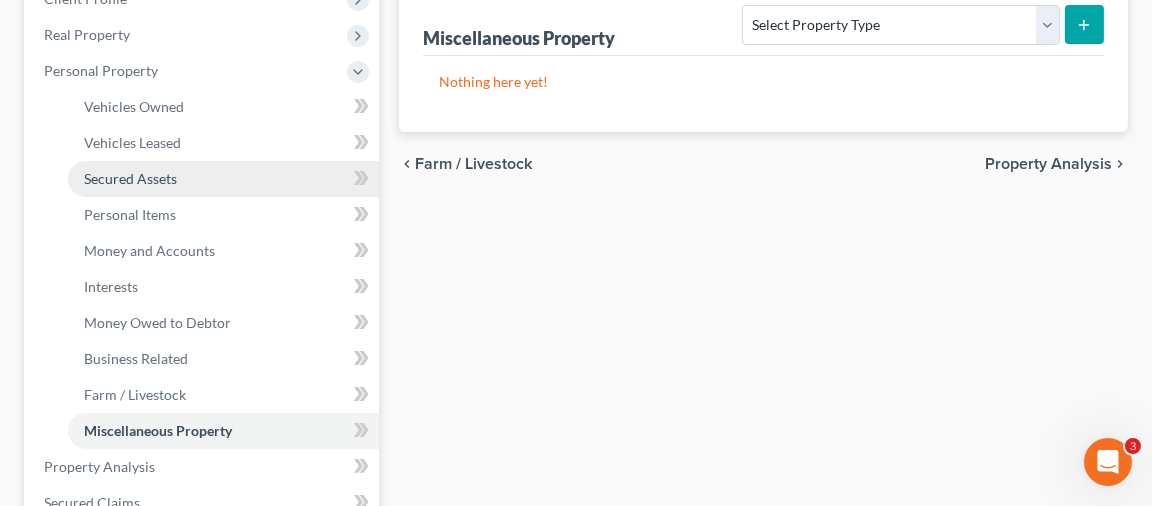 click on "Secured Assets" at bounding box center [130, 178] 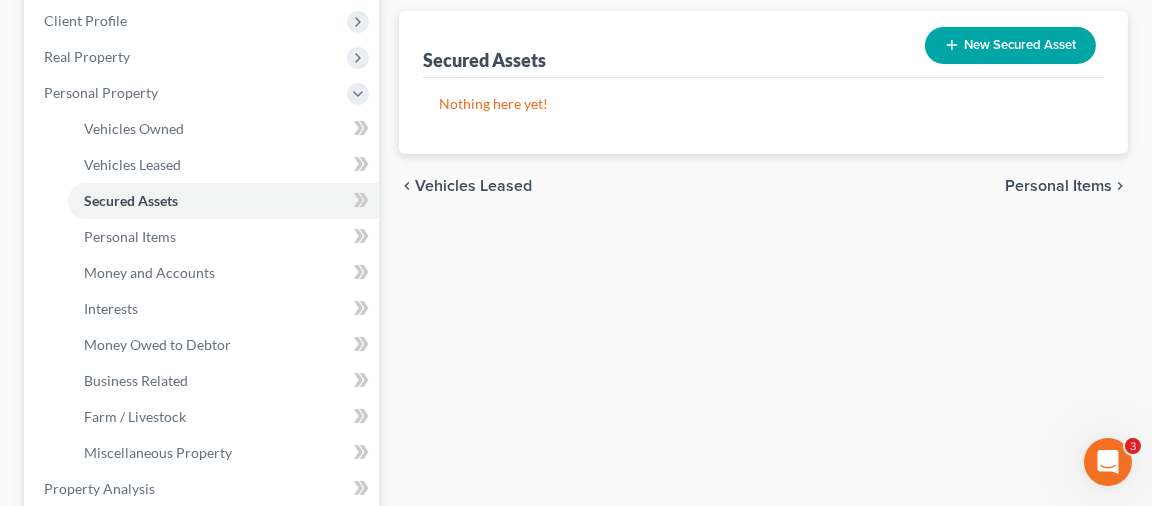 scroll, scrollTop: 299, scrollLeft: 0, axis: vertical 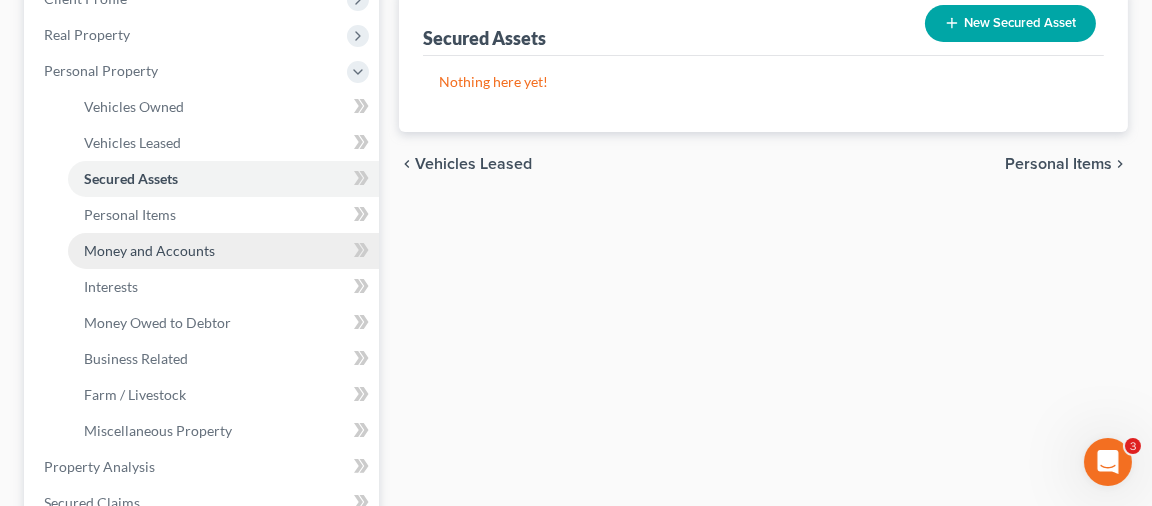 click on "Money and Accounts" at bounding box center (149, 250) 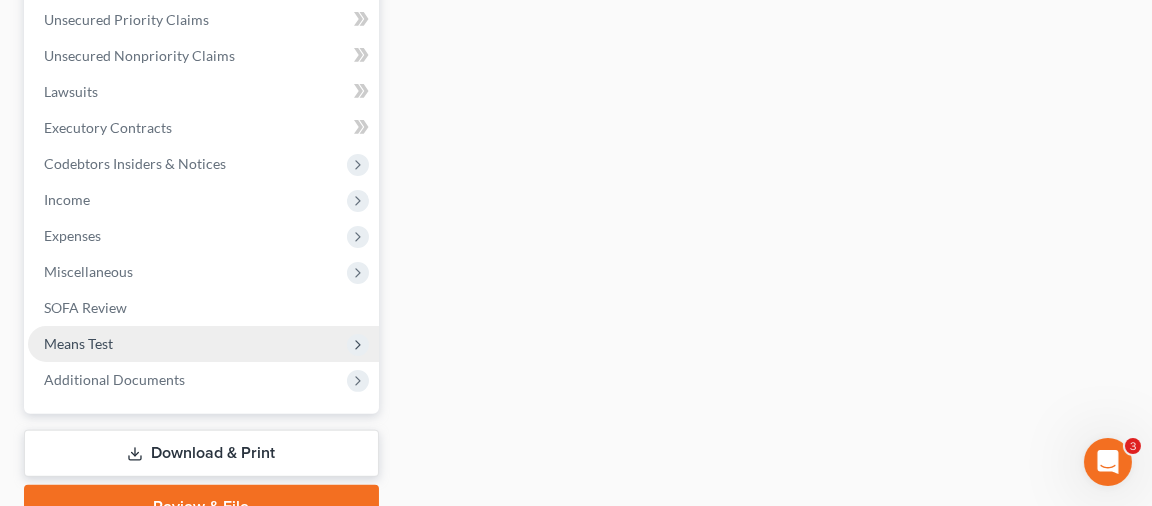 scroll, scrollTop: 949, scrollLeft: 0, axis: vertical 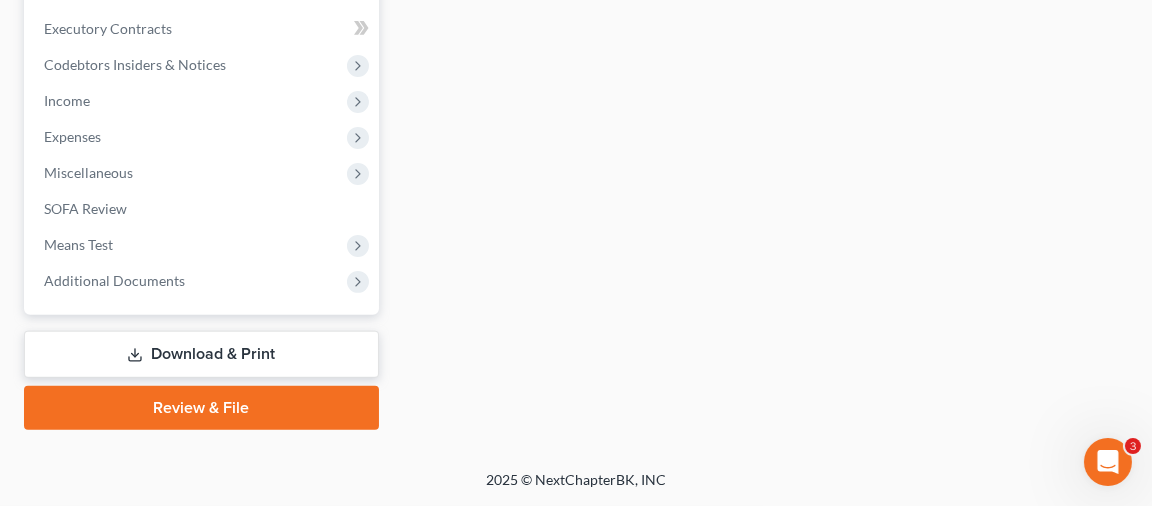 click on "Download & Print" at bounding box center (201, 354) 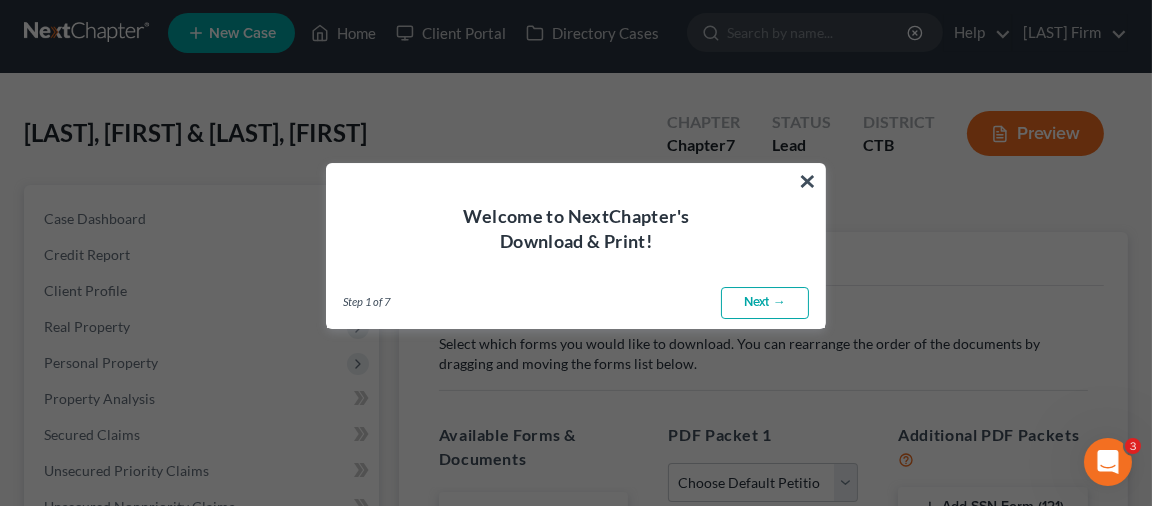 scroll, scrollTop: 0, scrollLeft: 0, axis: both 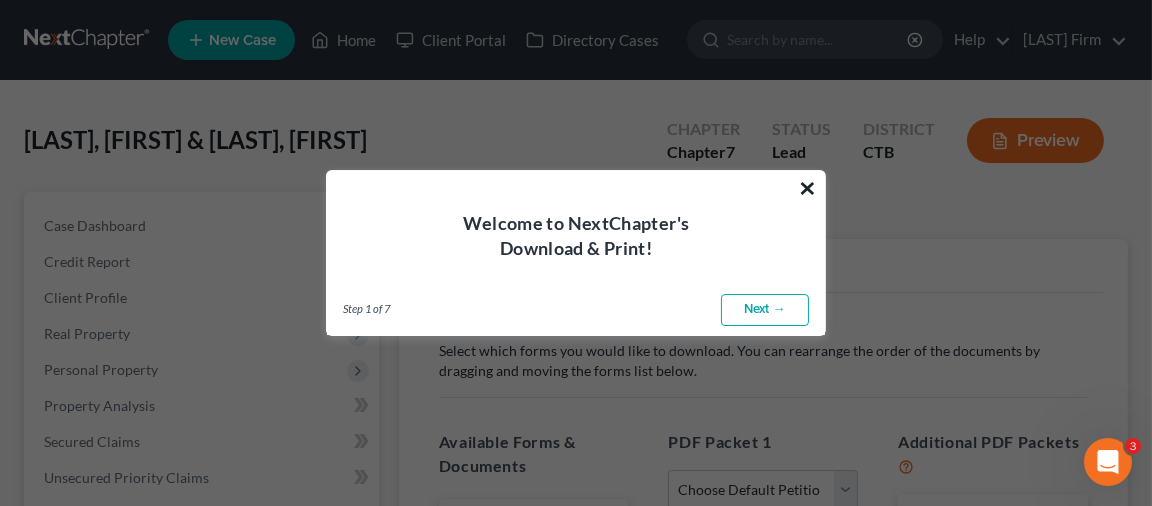 click on "×" at bounding box center [807, 188] 